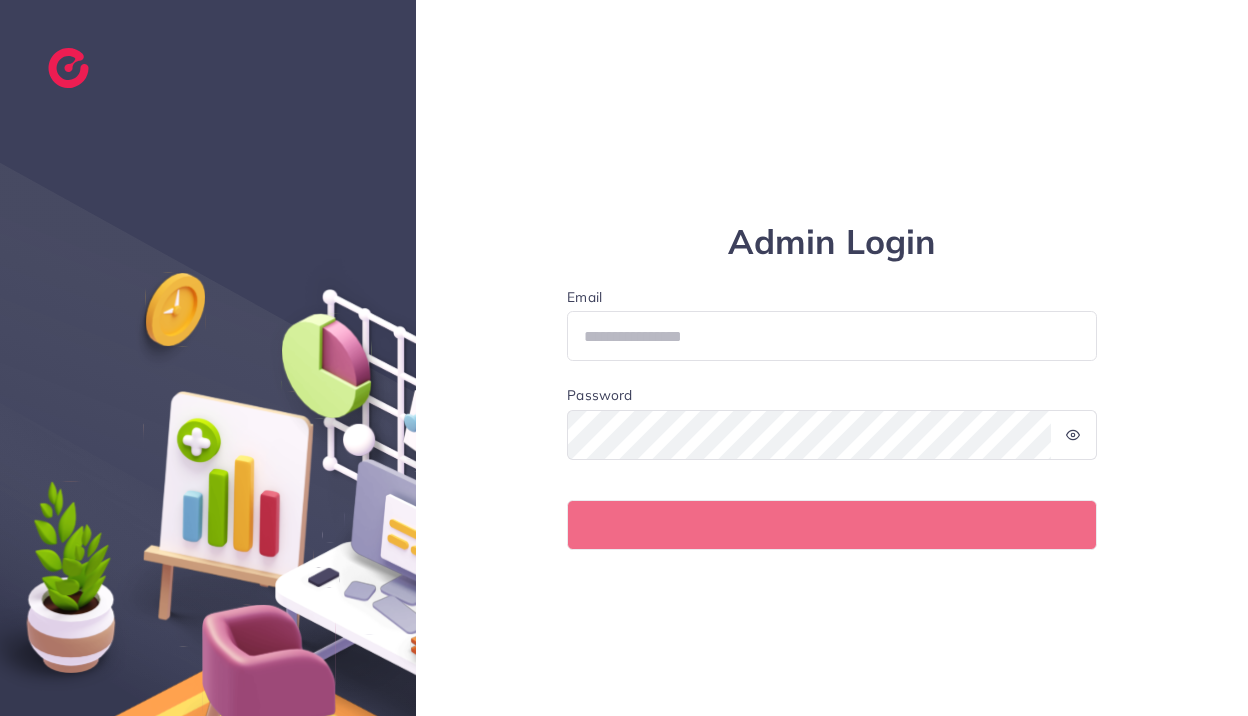 scroll, scrollTop: 0, scrollLeft: 0, axis: both 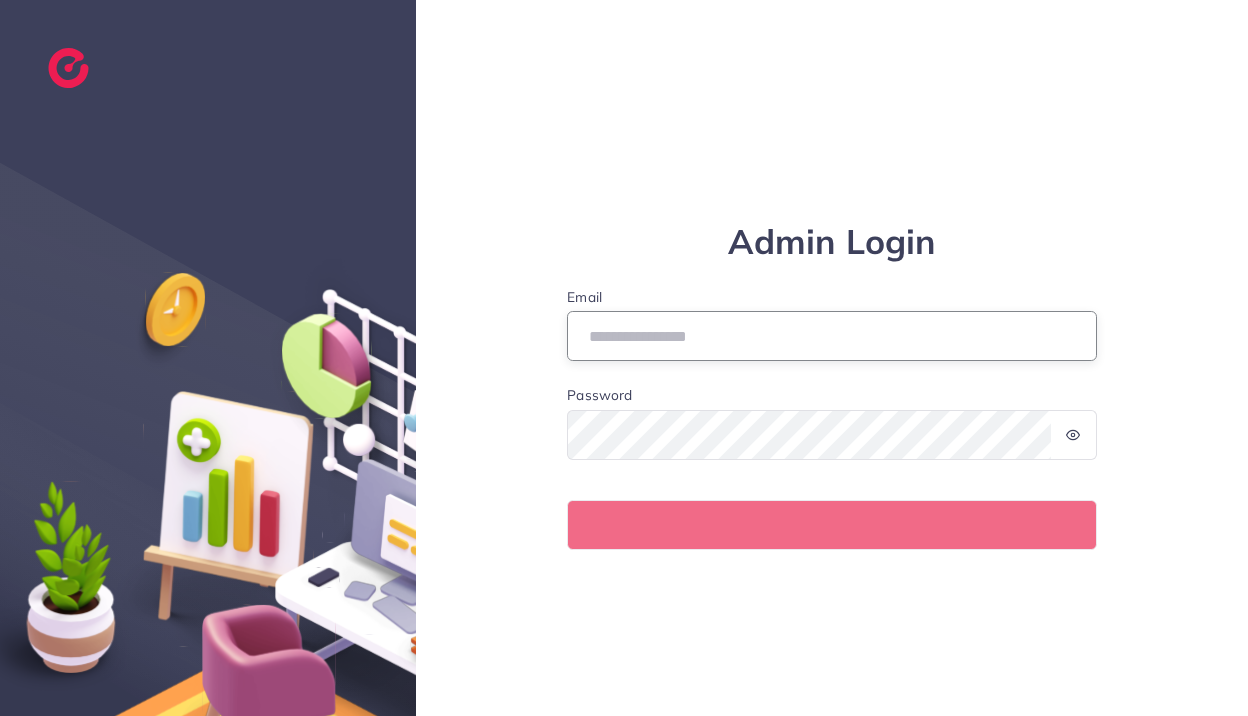 click on "Email" at bounding box center (832, 336) 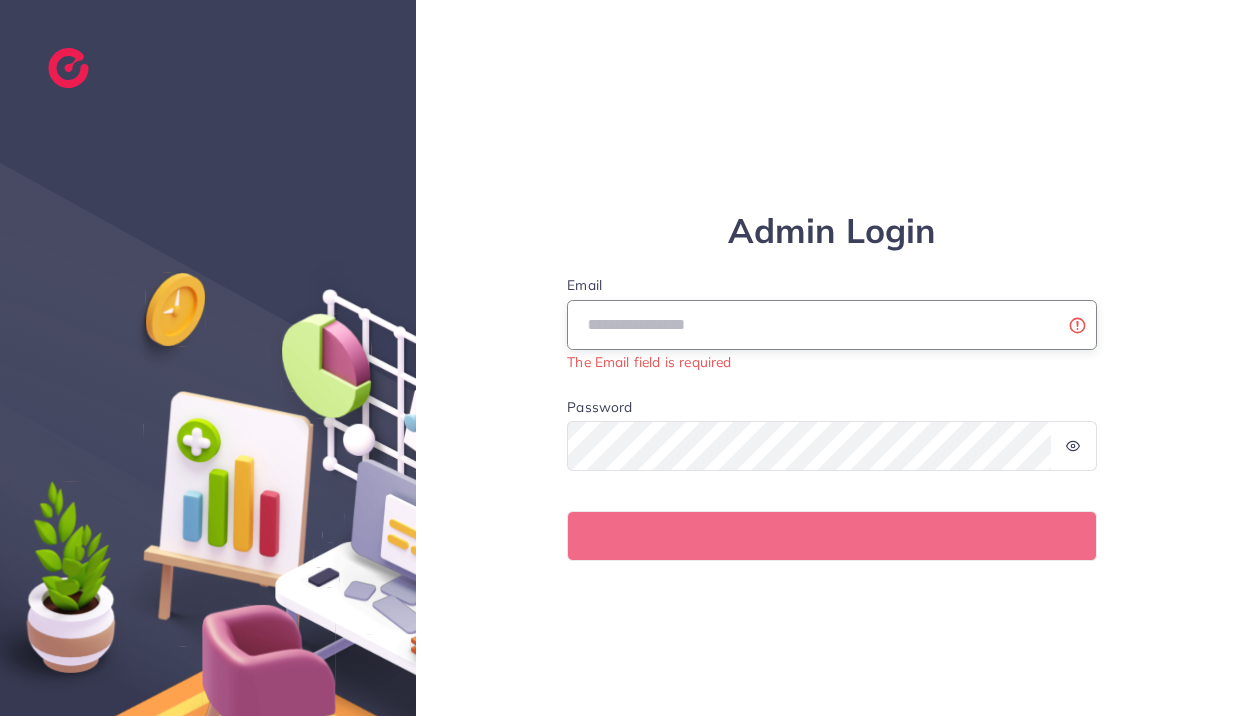 type on "**********" 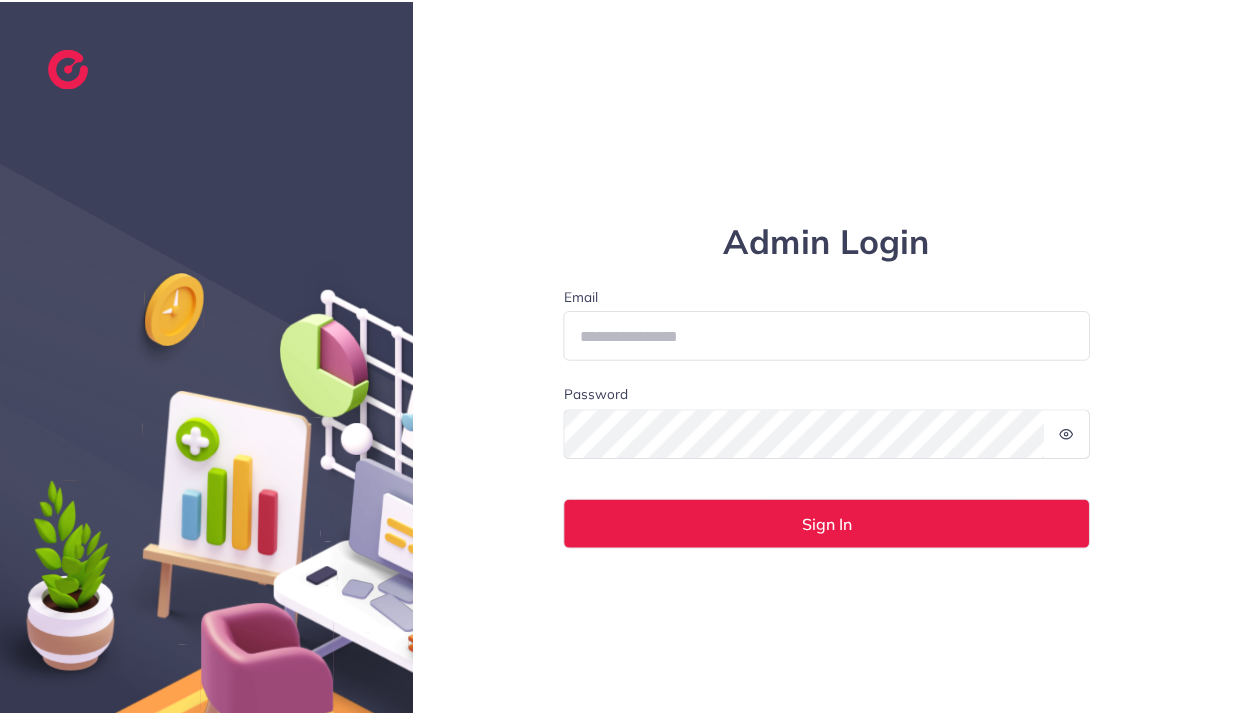 scroll, scrollTop: 0, scrollLeft: 0, axis: both 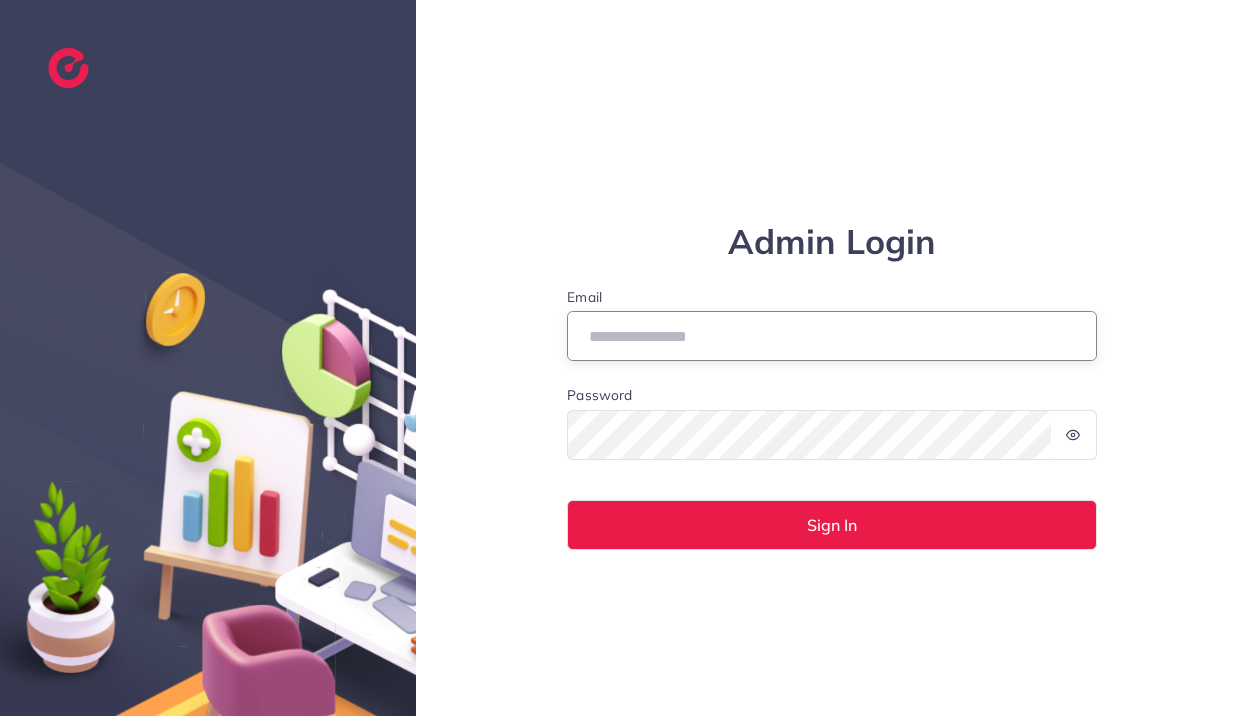 click on "Email" at bounding box center (832, 336) 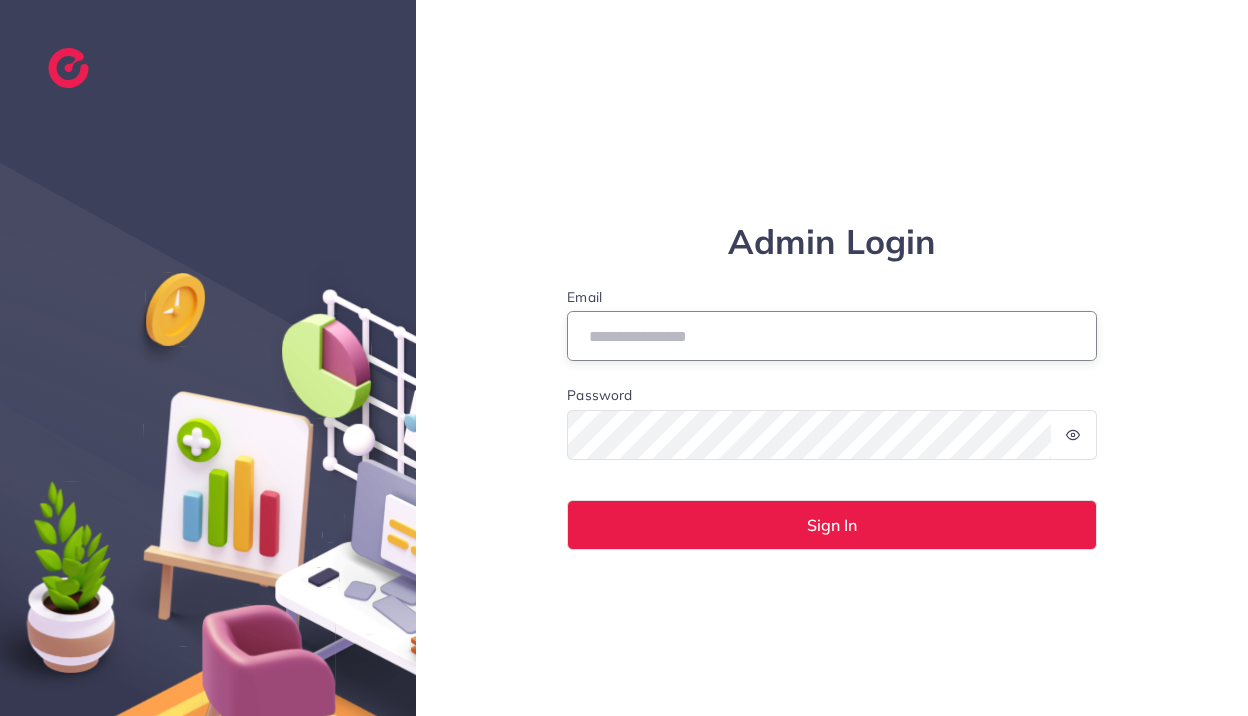 type on "**********" 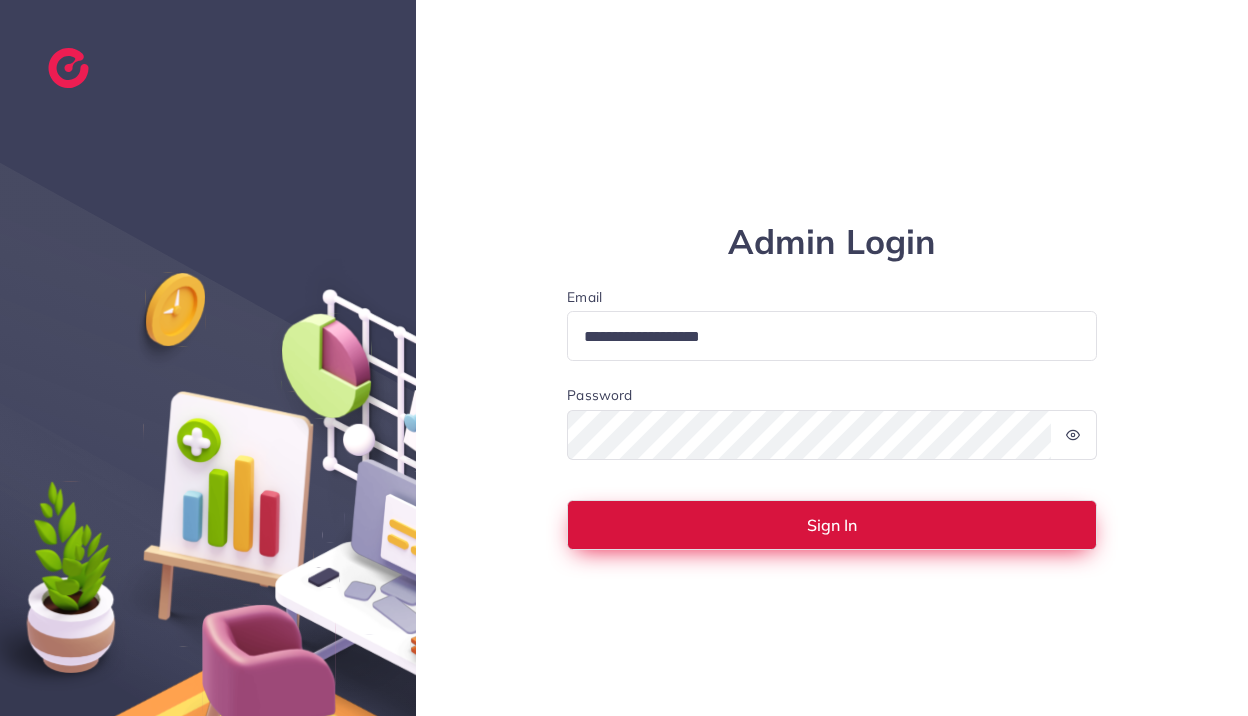 click on "Sign In" at bounding box center (832, 525) 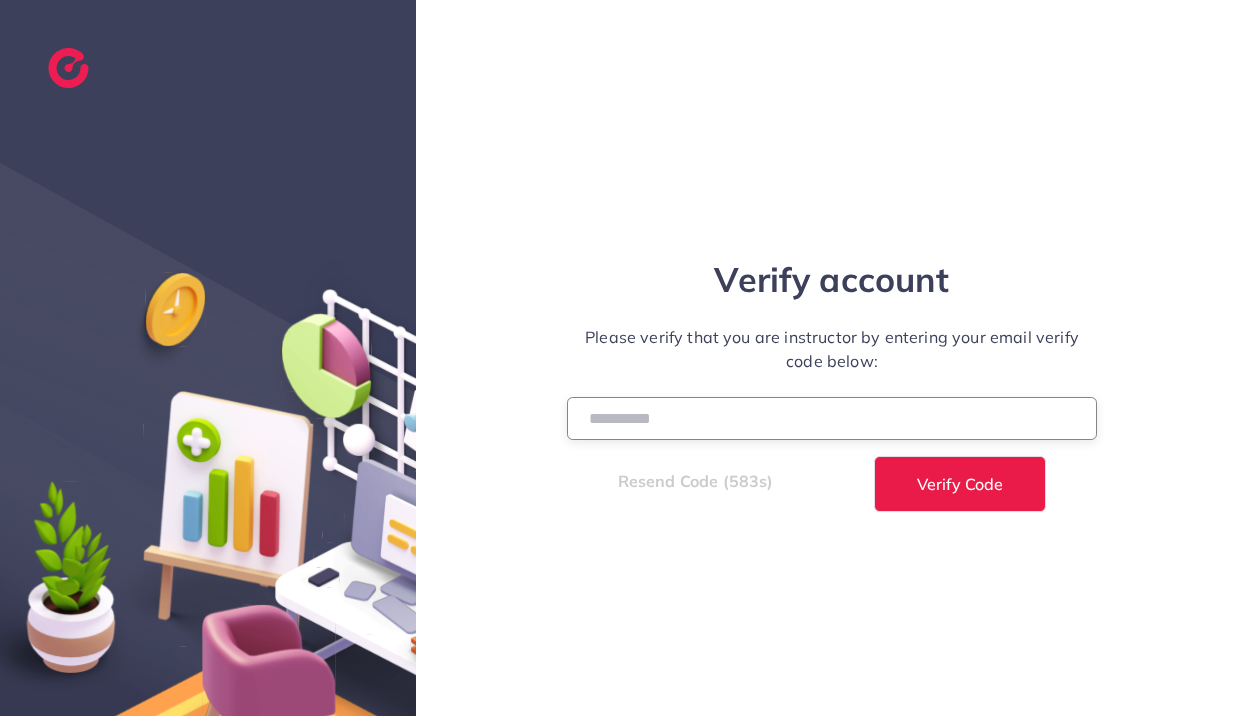 click at bounding box center (832, 418) 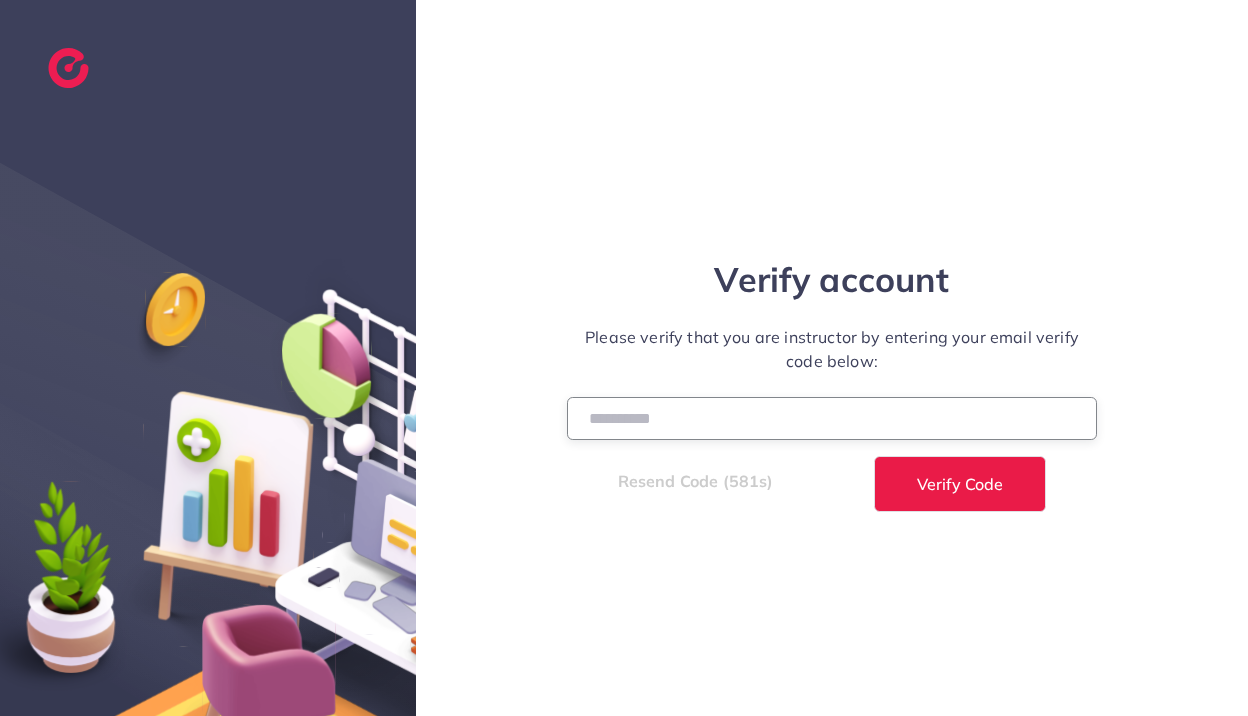 type on "******" 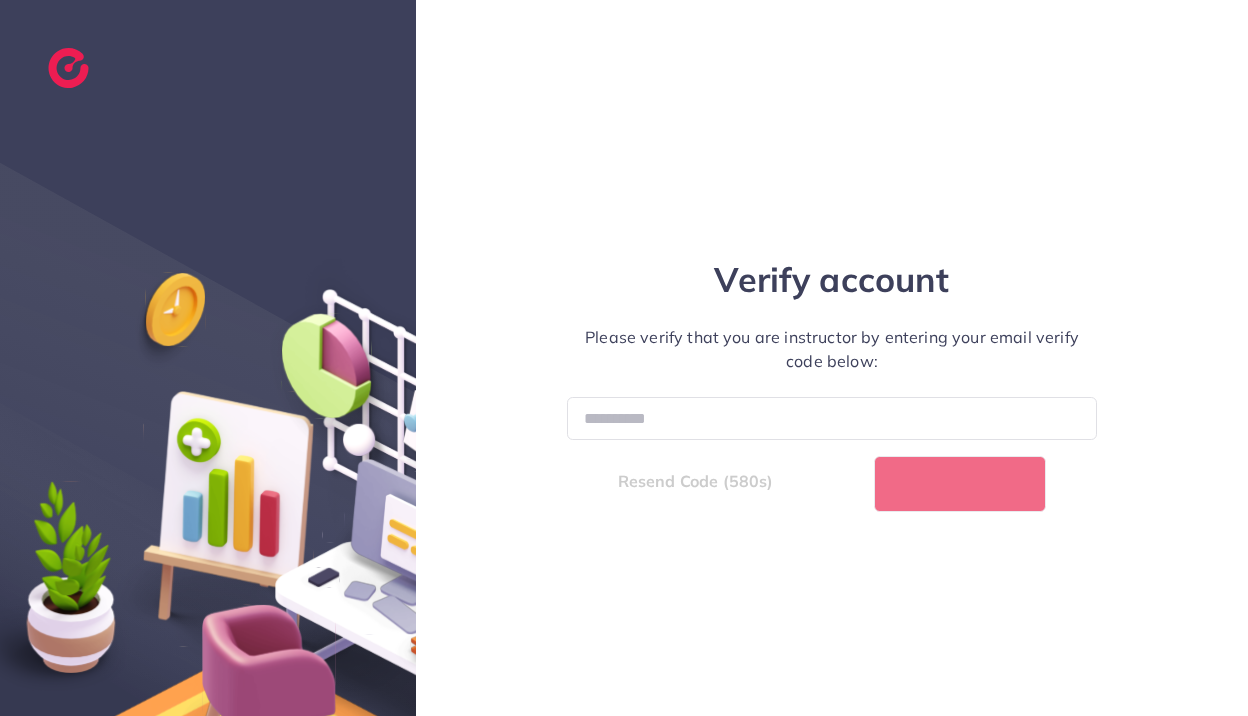 select on "*" 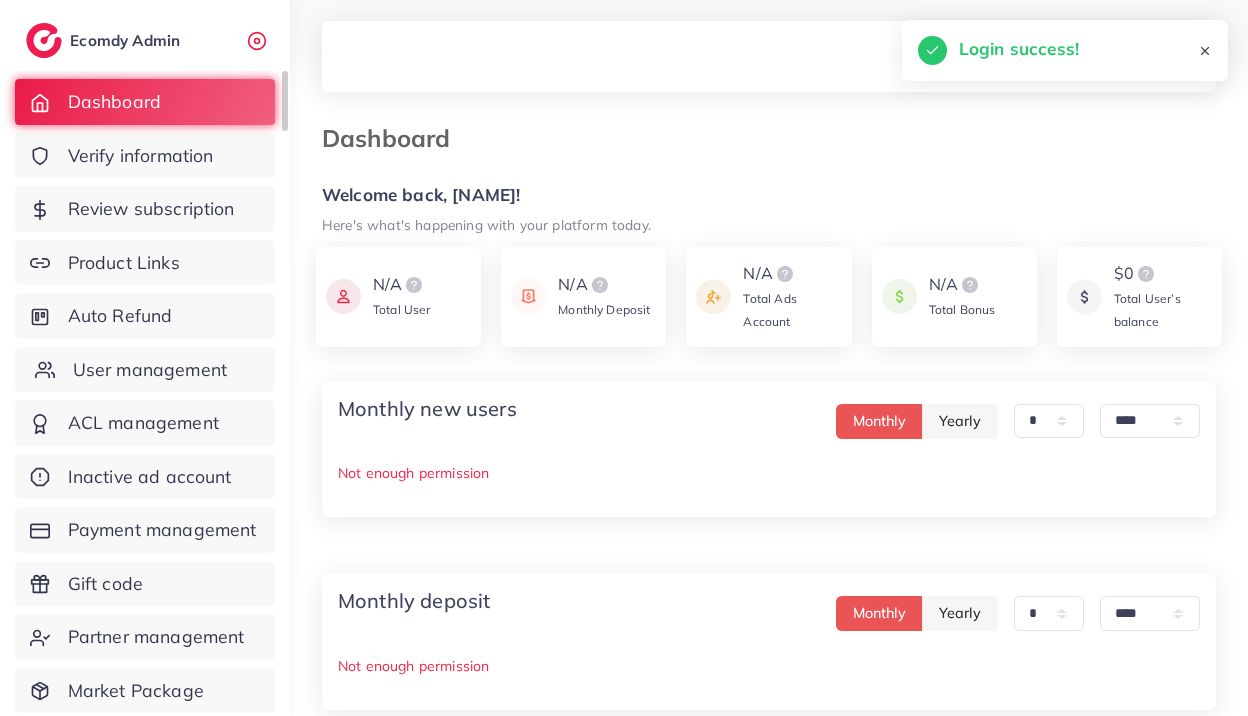 click on "User management" at bounding box center [150, 370] 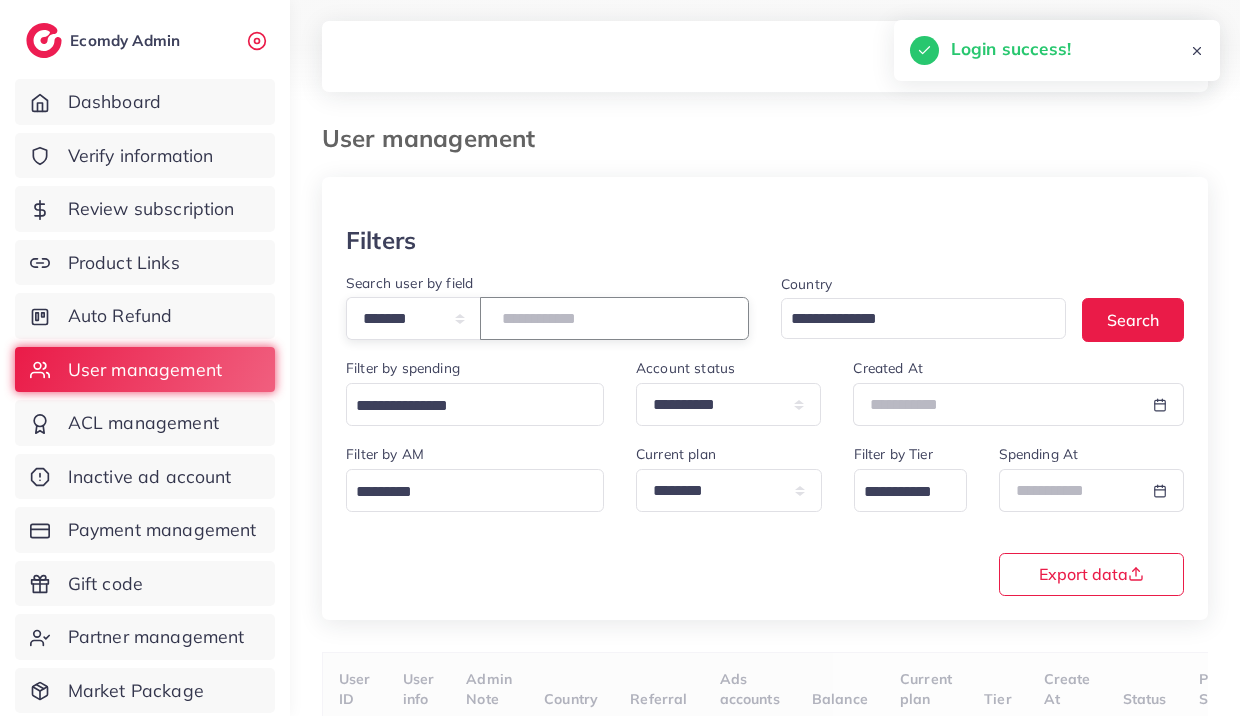 click at bounding box center [614, 318] 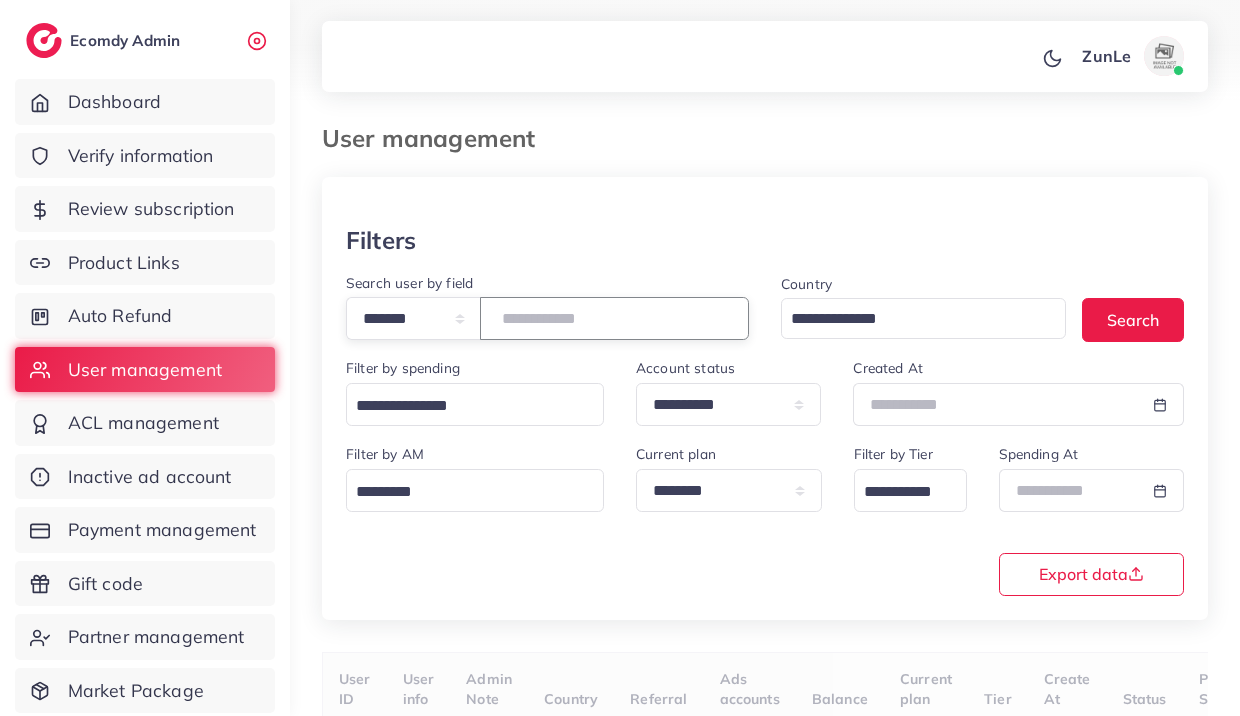 paste on "*******" 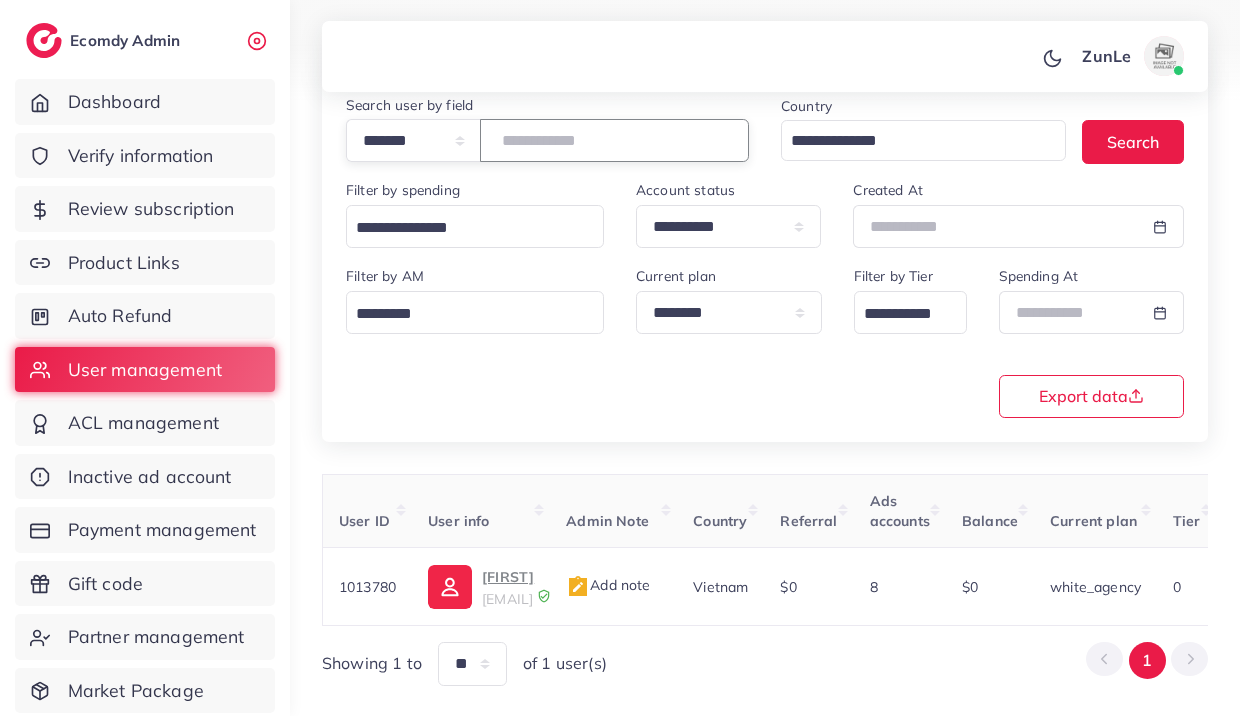 scroll, scrollTop: 191, scrollLeft: 0, axis: vertical 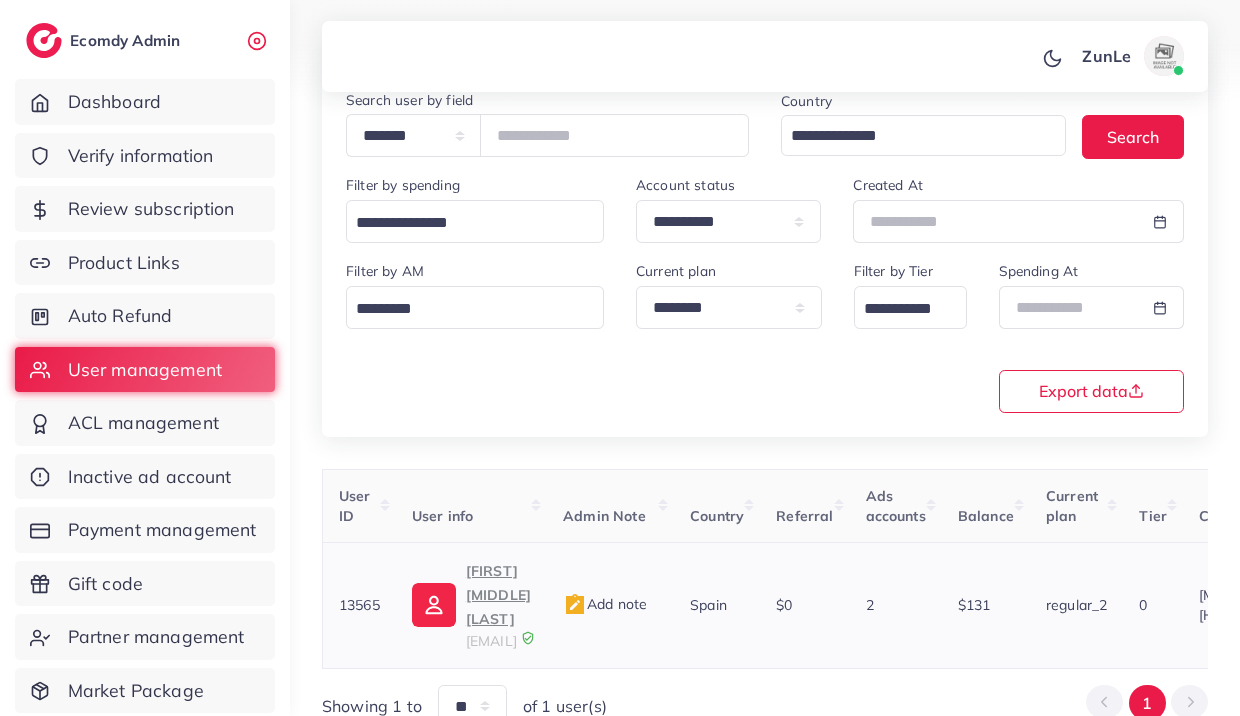 click on "navyxmoon@gmail.com" at bounding box center [491, 641] 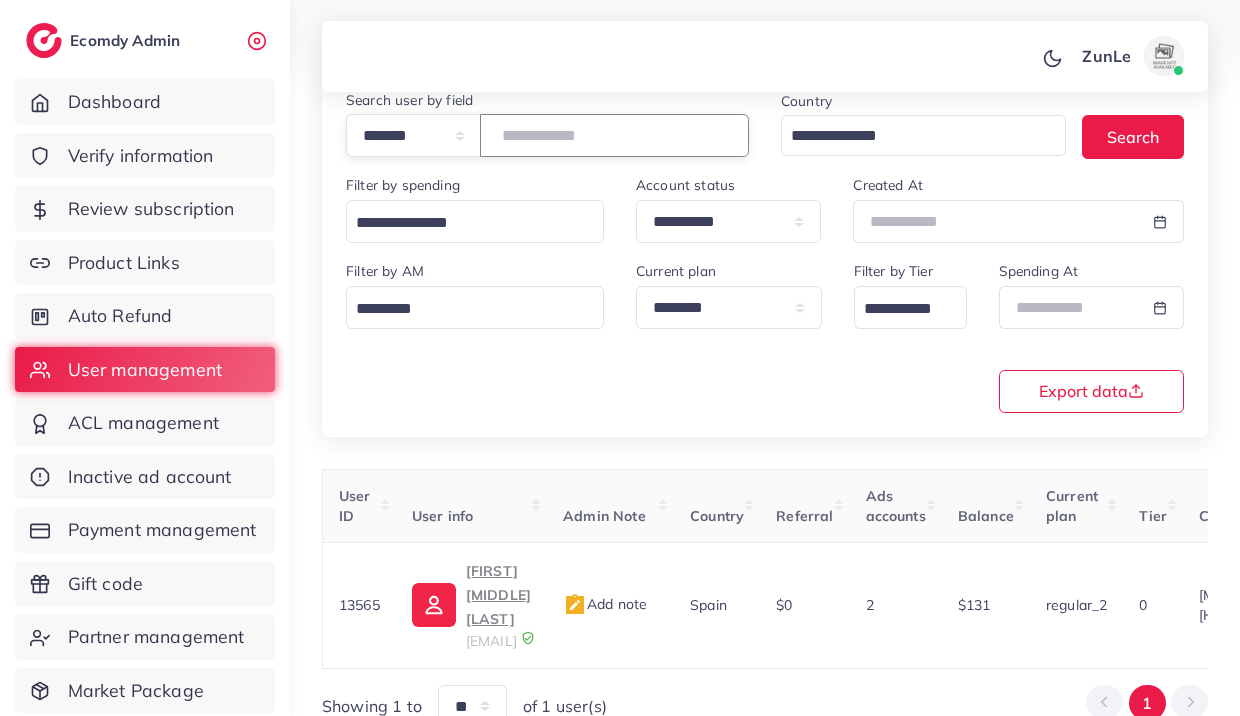 click on "*****" at bounding box center [614, 135] 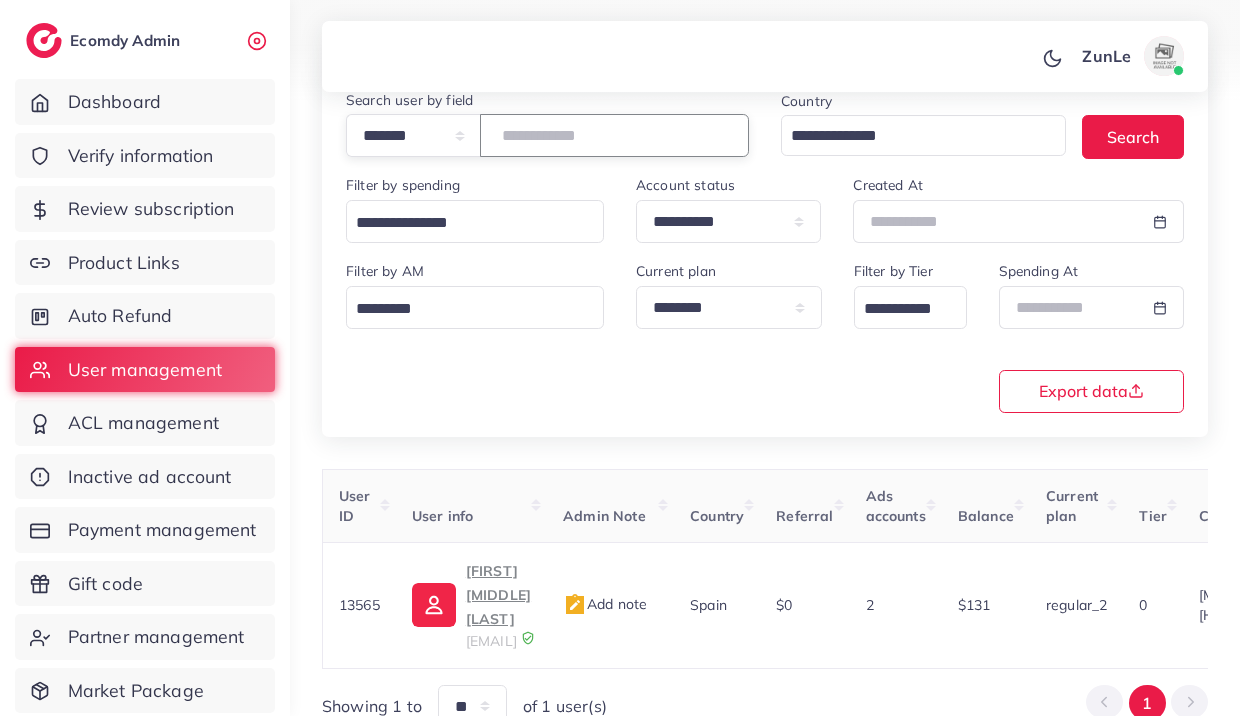 click on "*****" at bounding box center (614, 135) 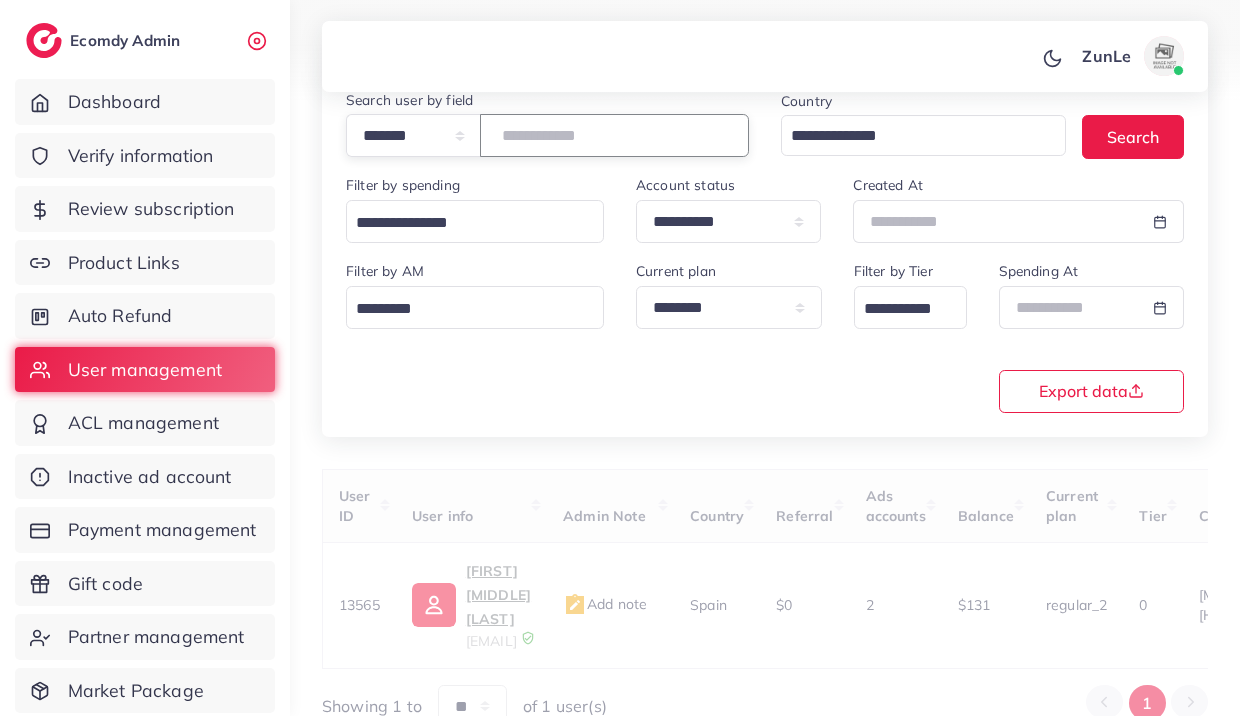 scroll, scrollTop: 243, scrollLeft: 0, axis: vertical 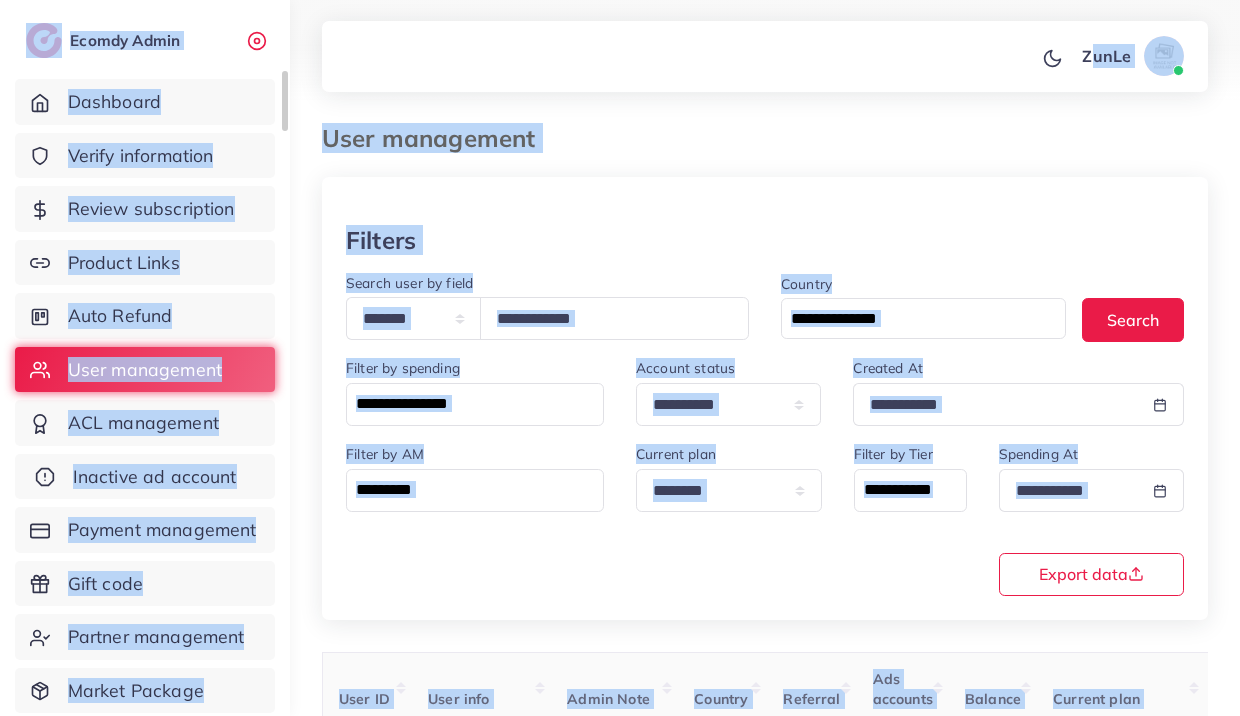 click on "Inactive ad account" at bounding box center (145, 477) 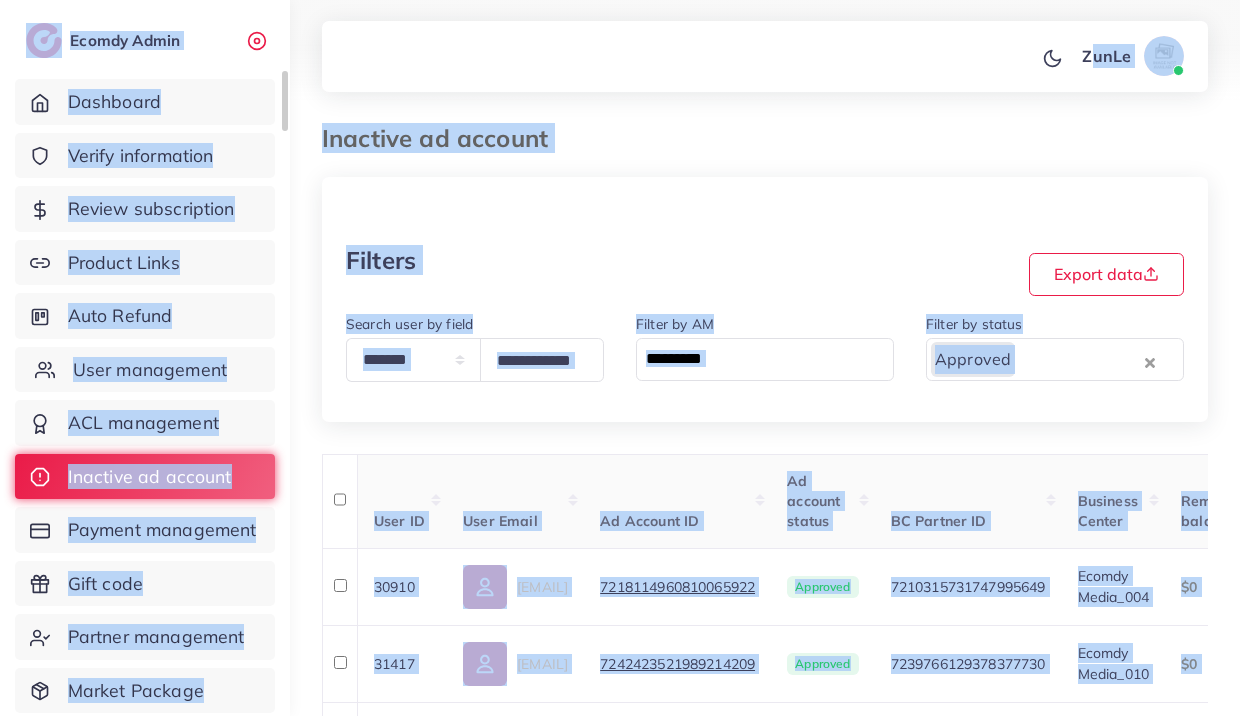 click on "User management" at bounding box center (150, 370) 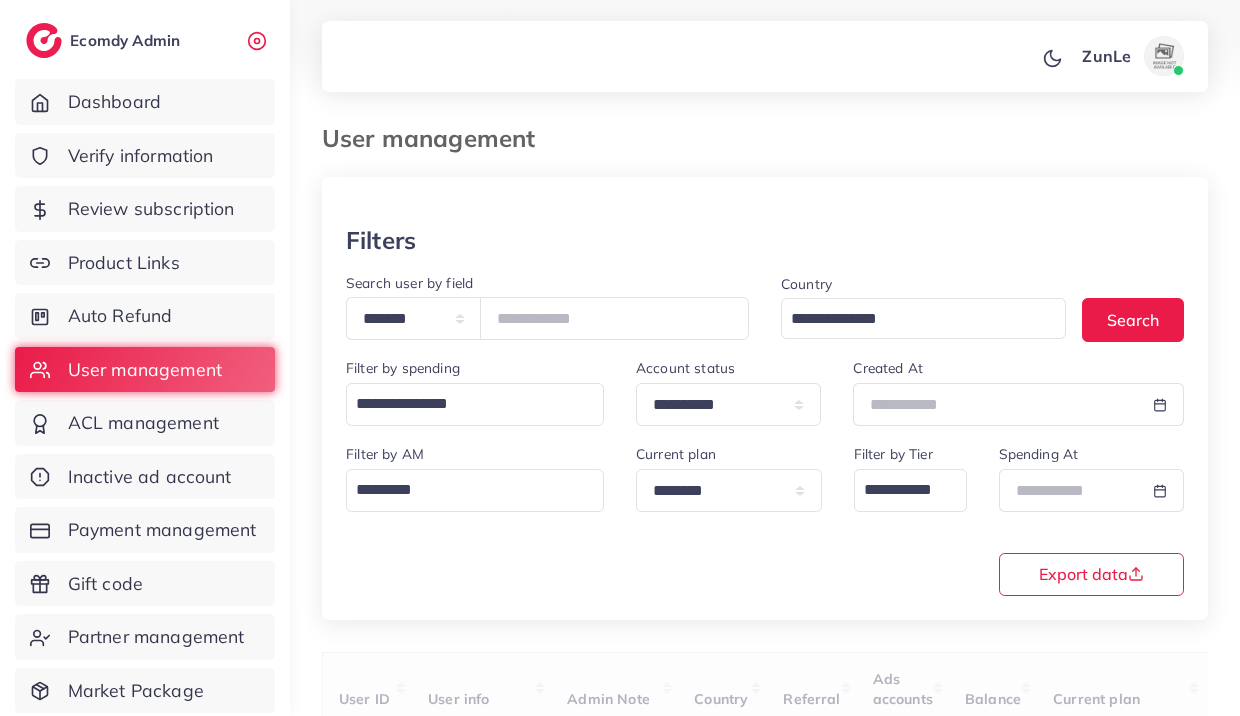 click on "ZunLe  Profile Log out" at bounding box center (765, 57) 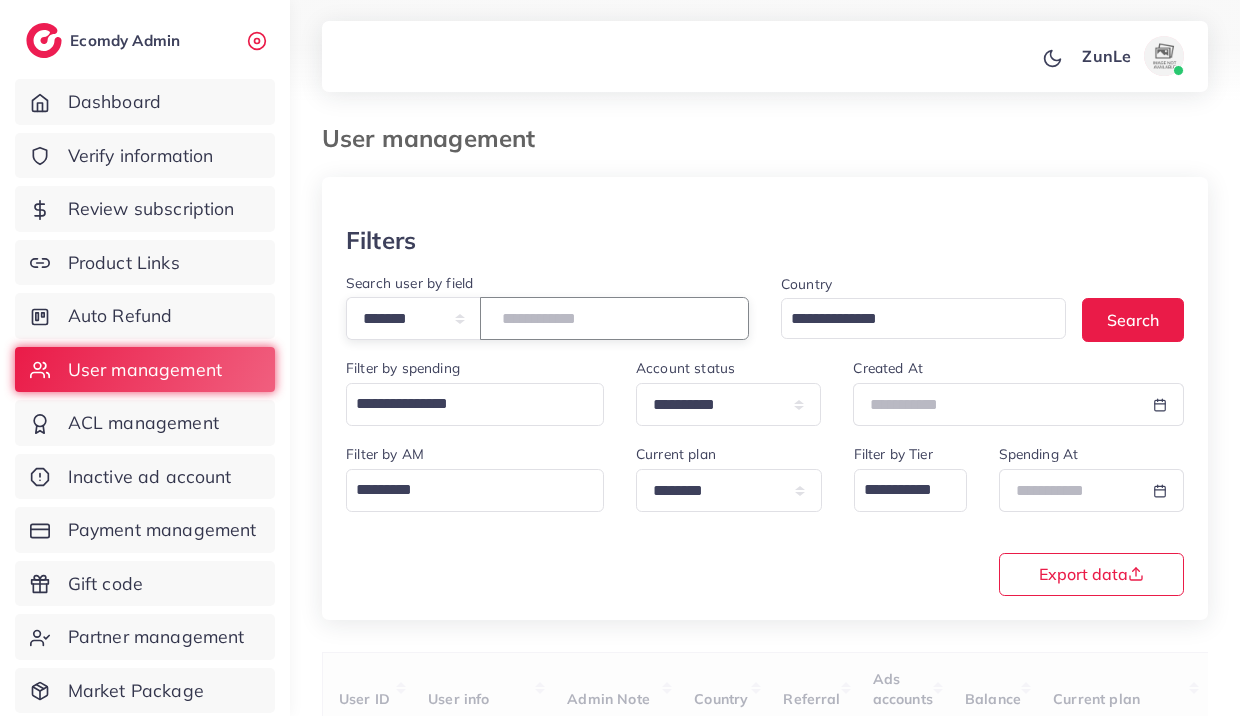 click at bounding box center [614, 318] 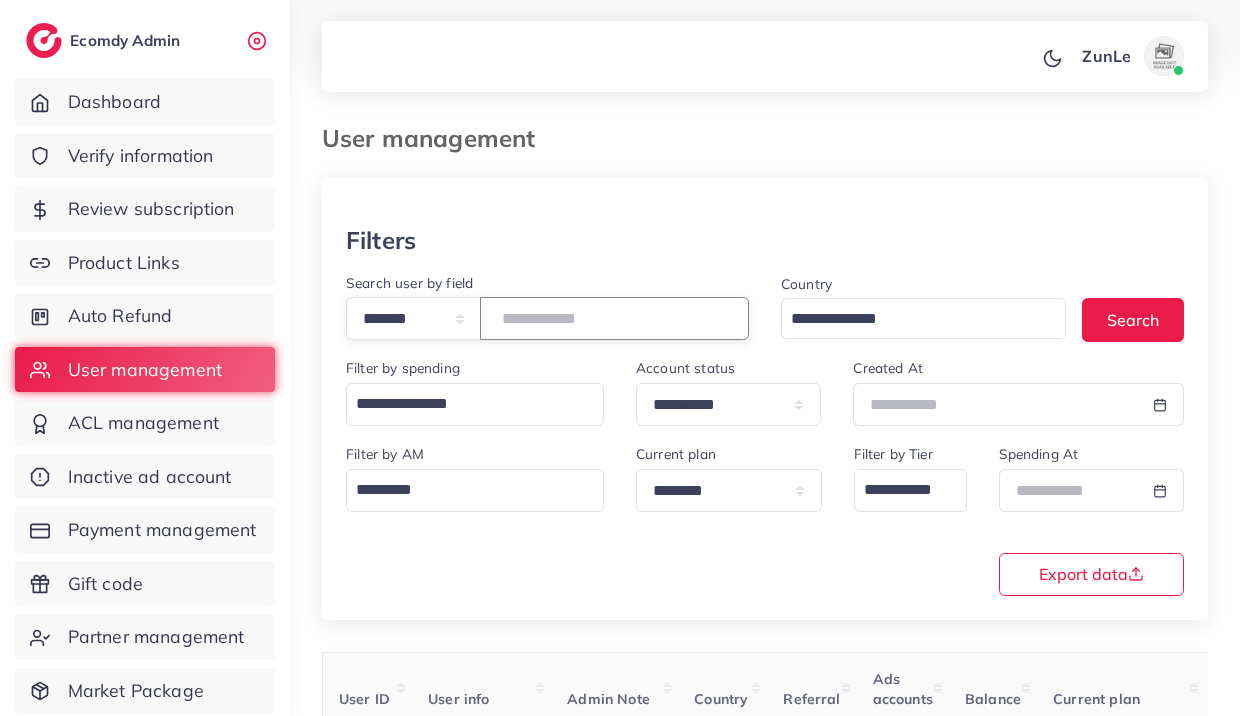 type on "*****" 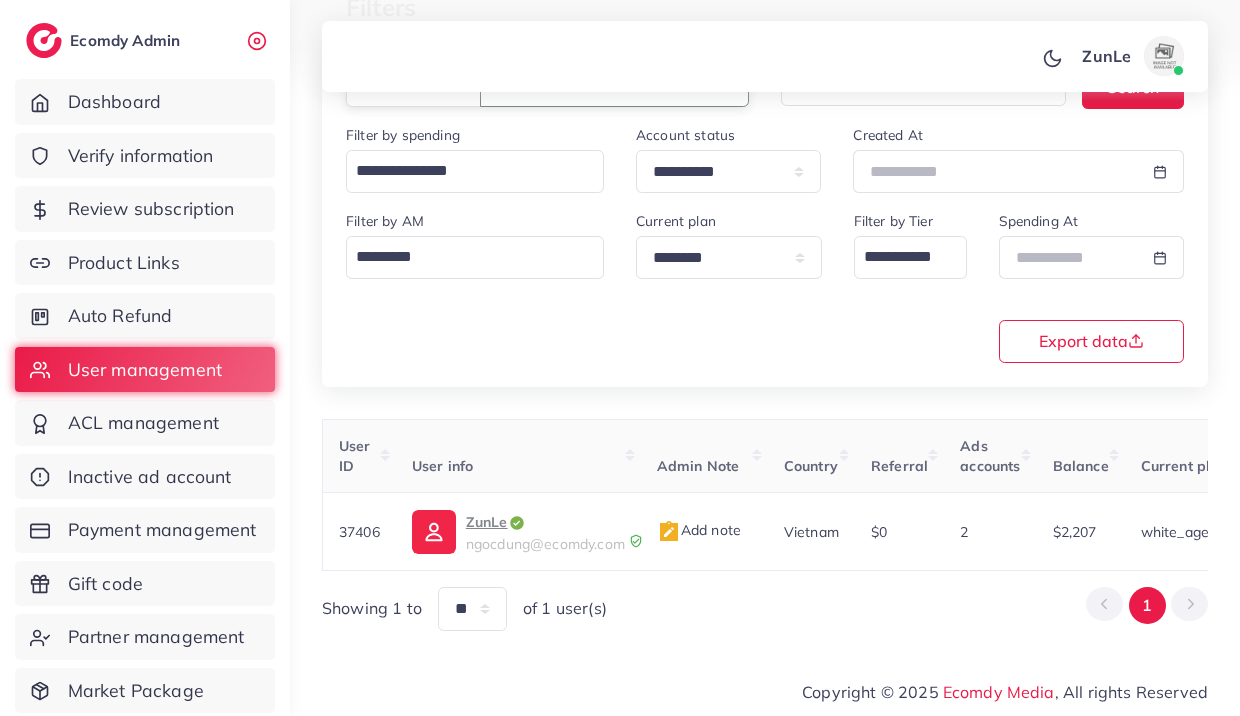 scroll, scrollTop: 243, scrollLeft: 0, axis: vertical 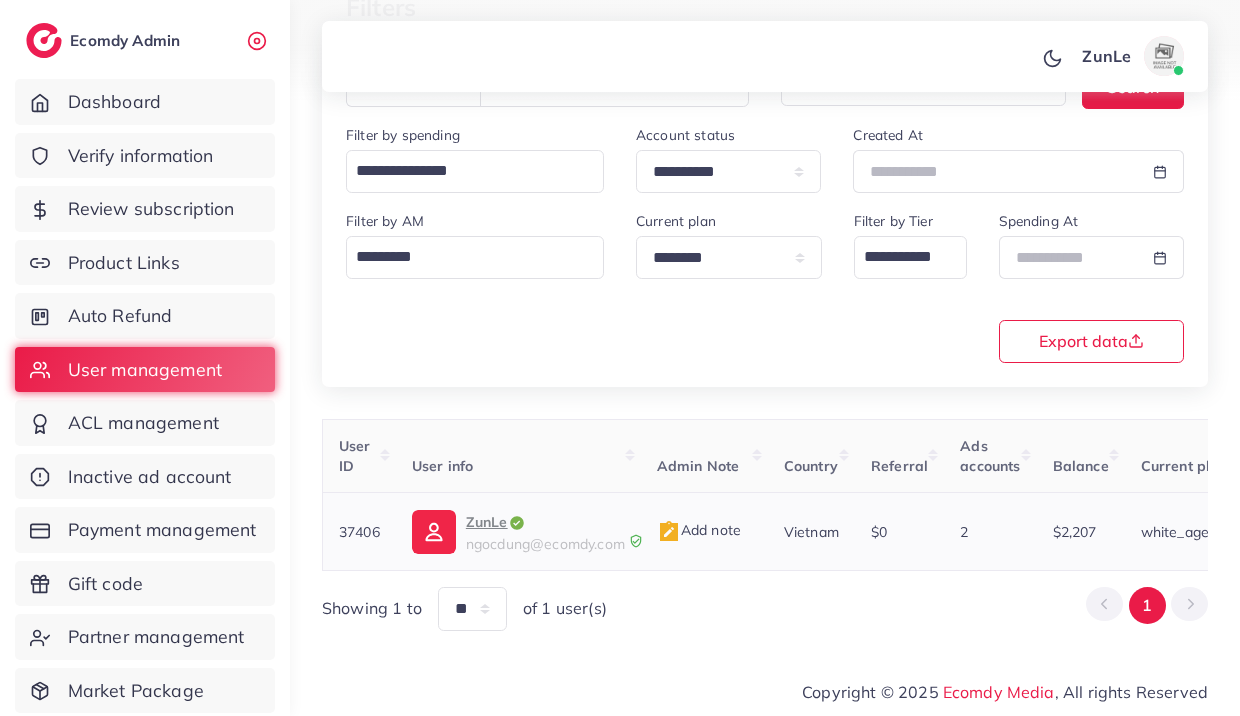 click on "ZunLe" at bounding box center [545, 522] 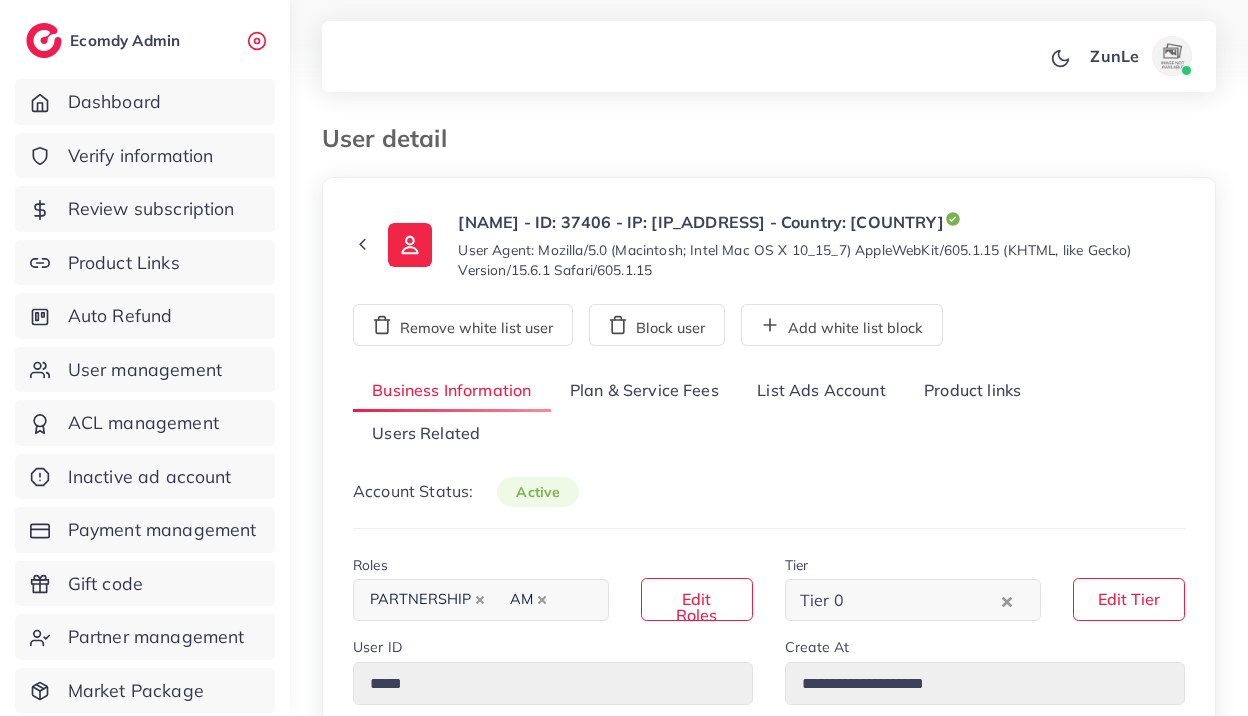 select on "*******" 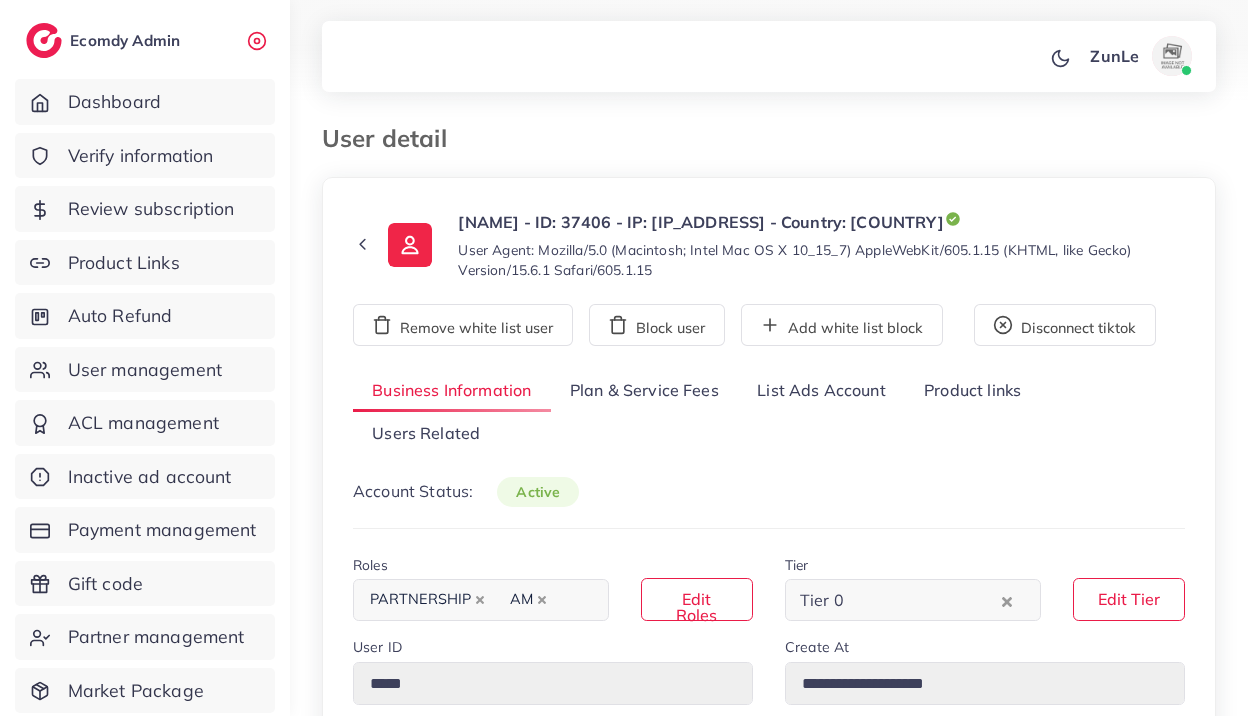 click on "List Ads Account" at bounding box center (821, 391) 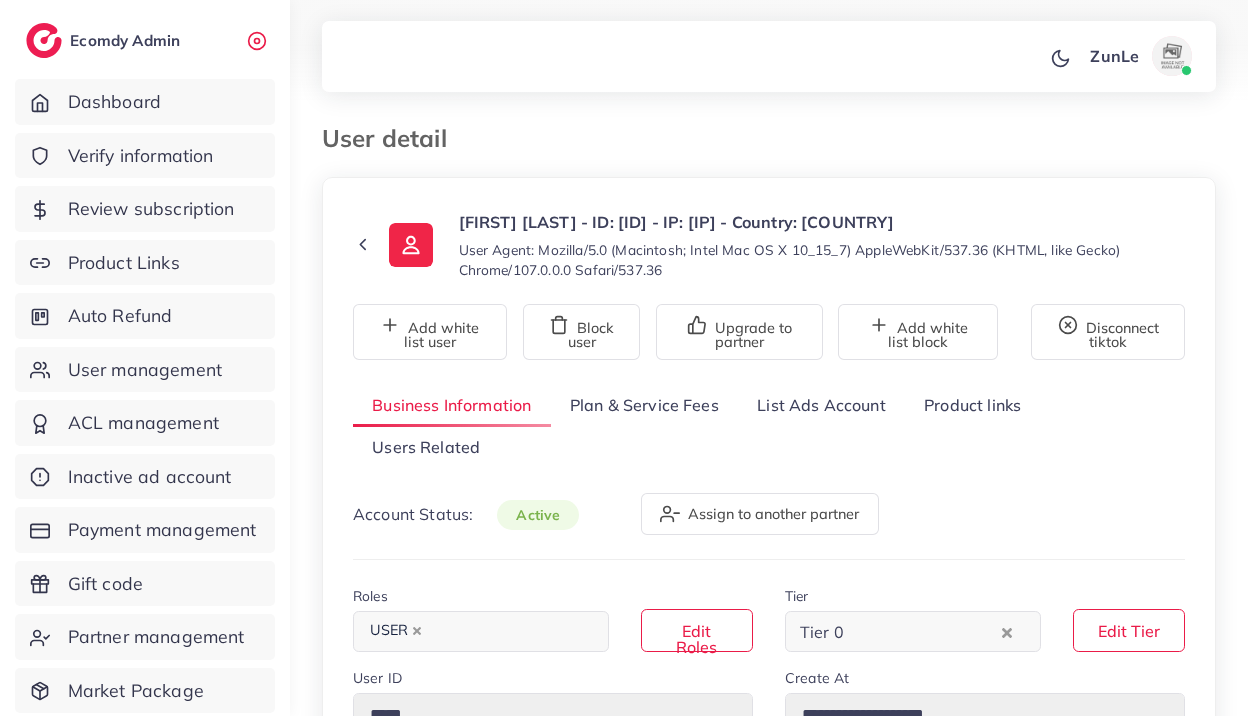 select on "*****" 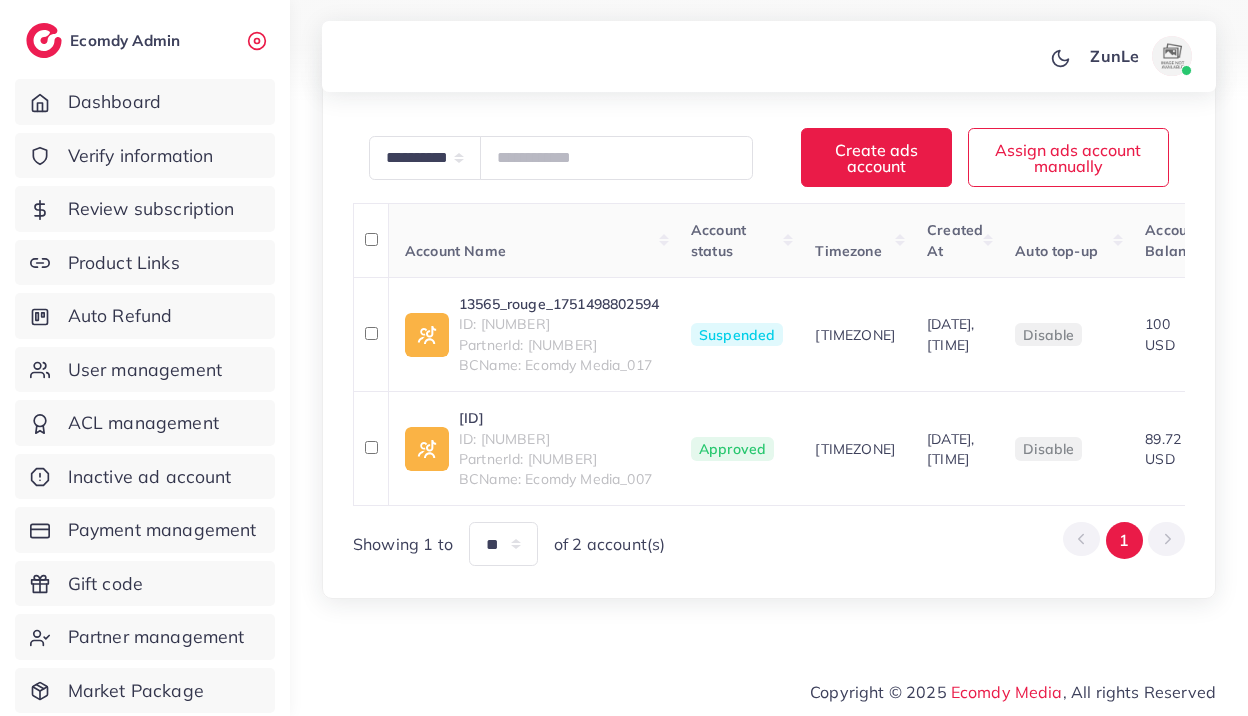 scroll, scrollTop: 377, scrollLeft: 0, axis: vertical 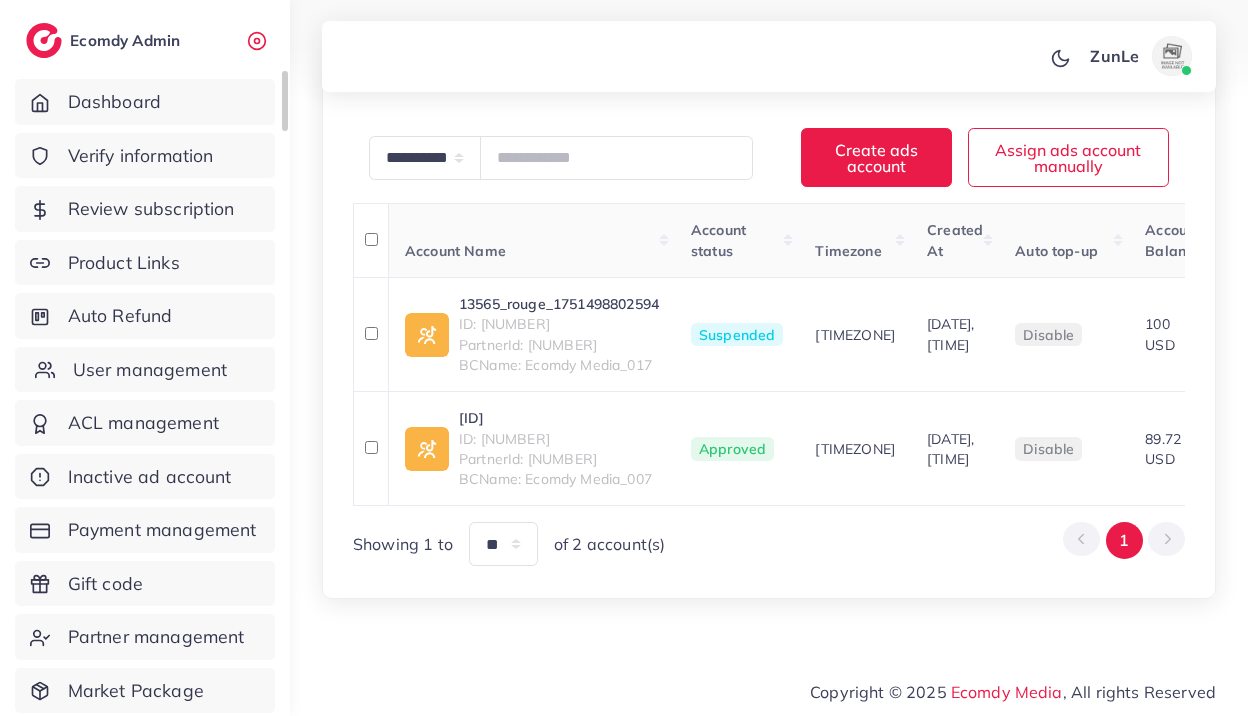 click on "User management" at bounding box center (150, 370) 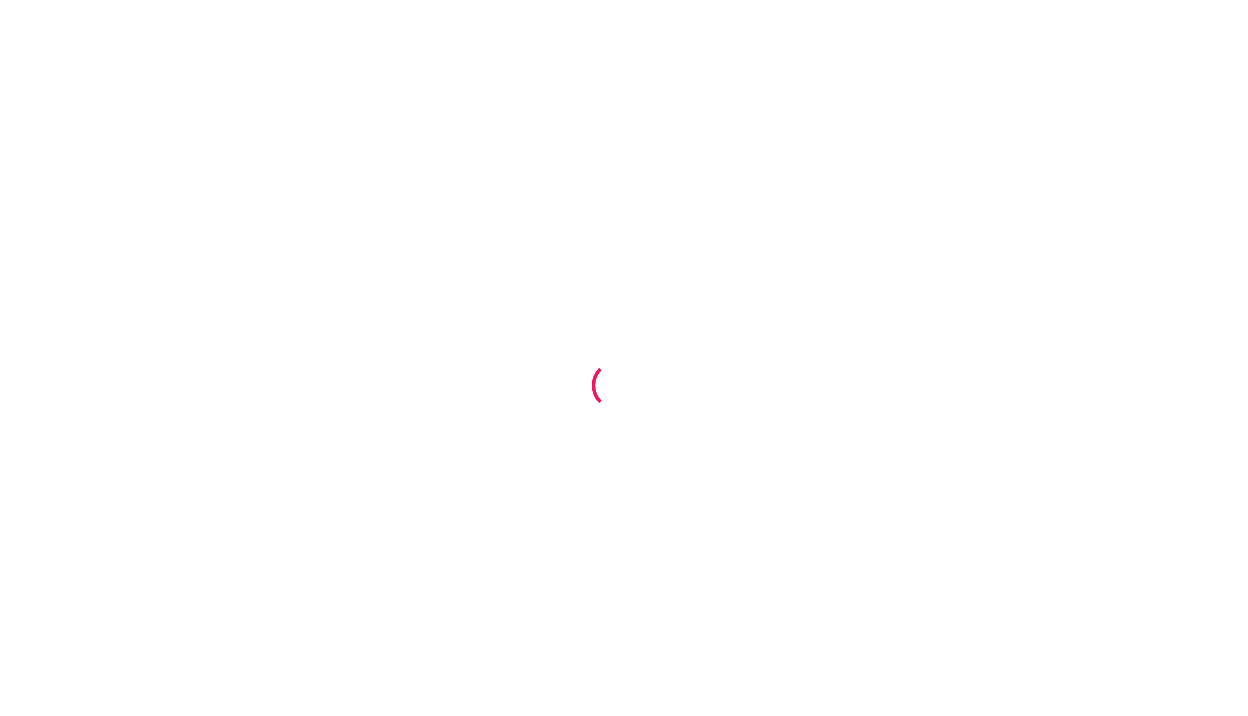 click at bounding box center (624, 358) 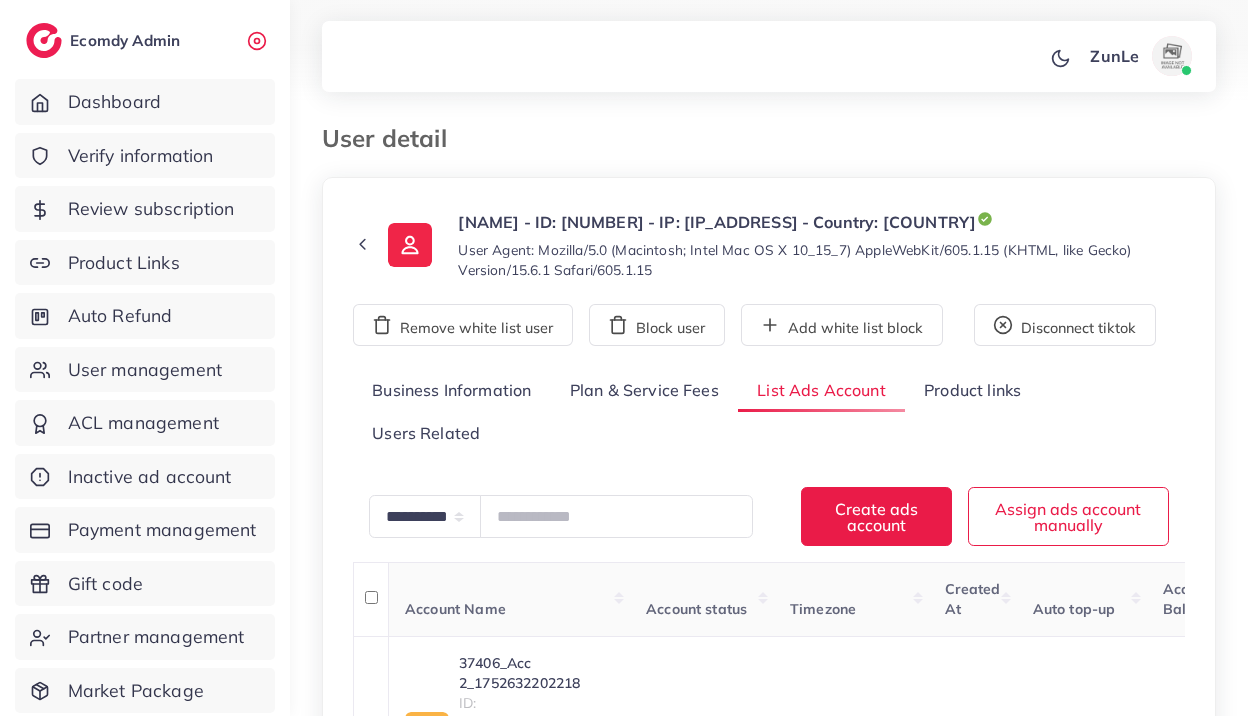 scroll, scrollTop: 0, scrollLeft: 0, axis: both 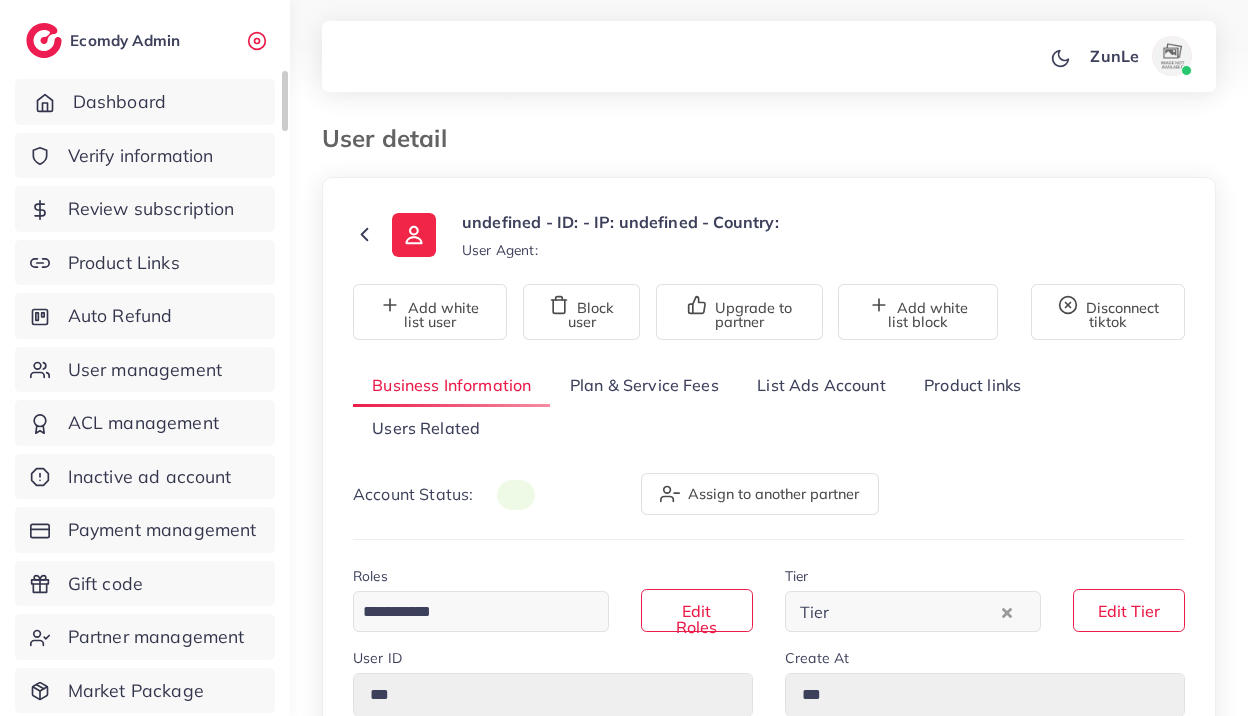 type on "*****" 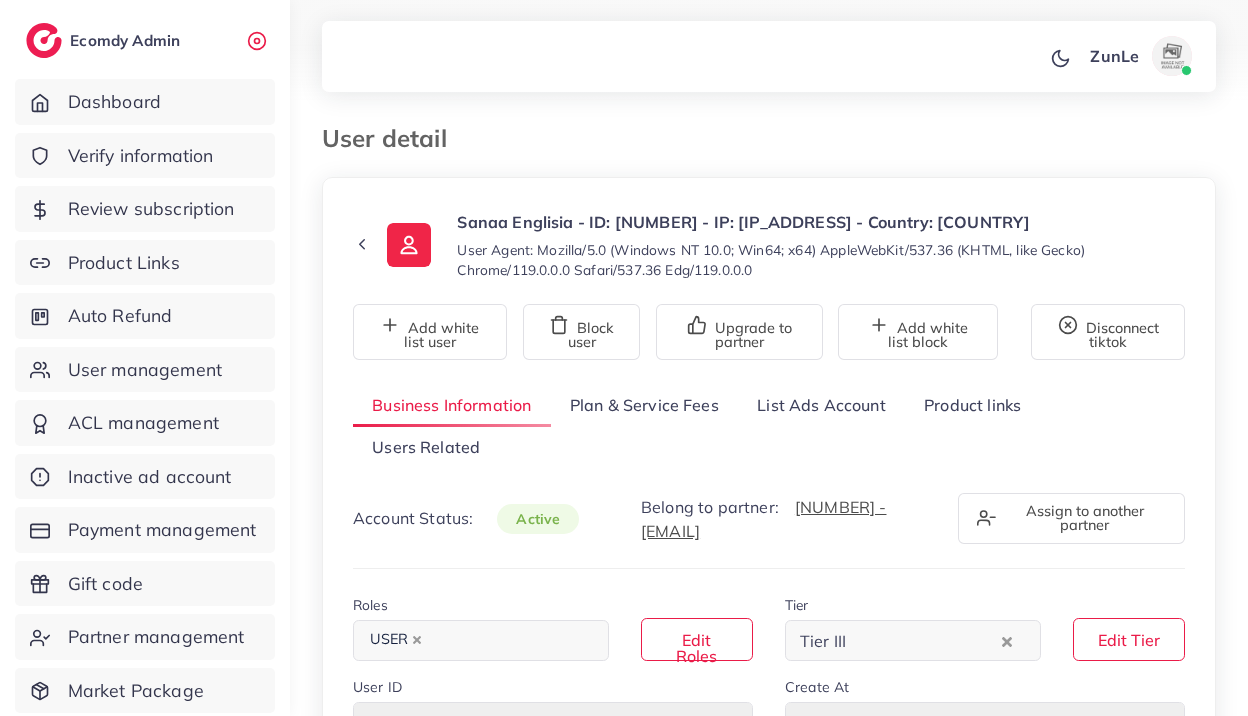 click on "Plan & Service Fees" at bounding box center [644, 405] 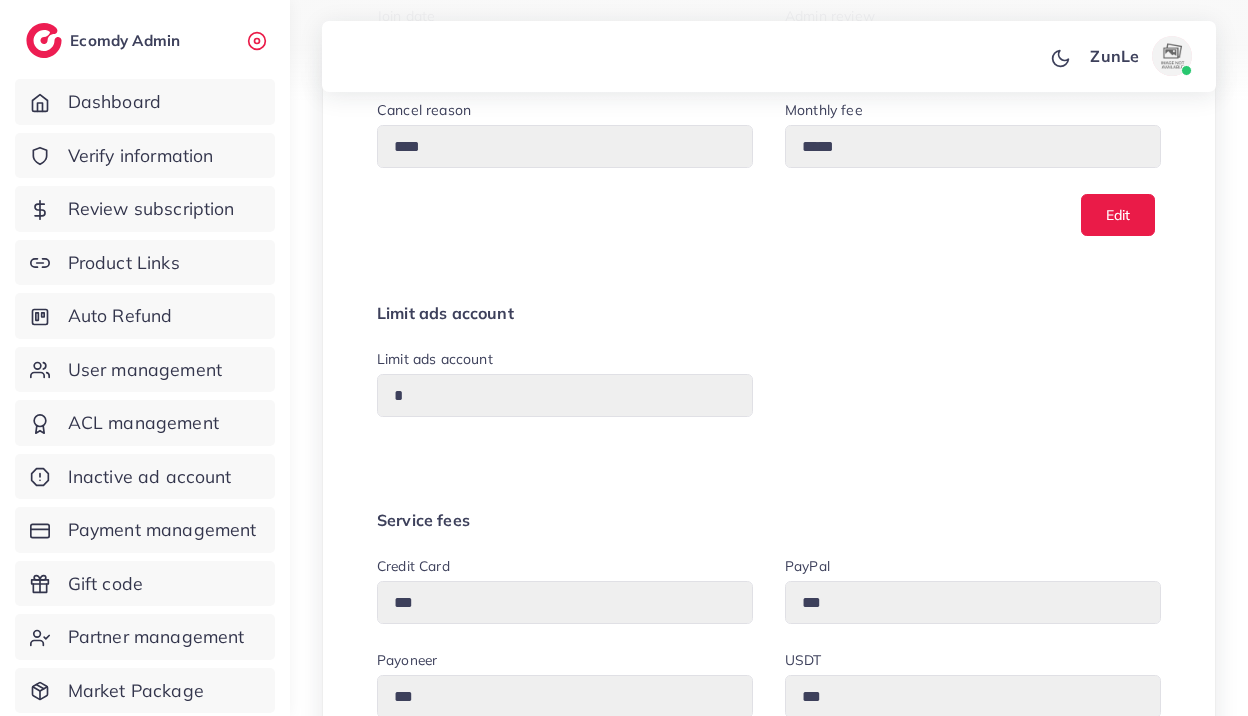 scroll, scrollTop: 0, scrollLeft: 0, axis: both 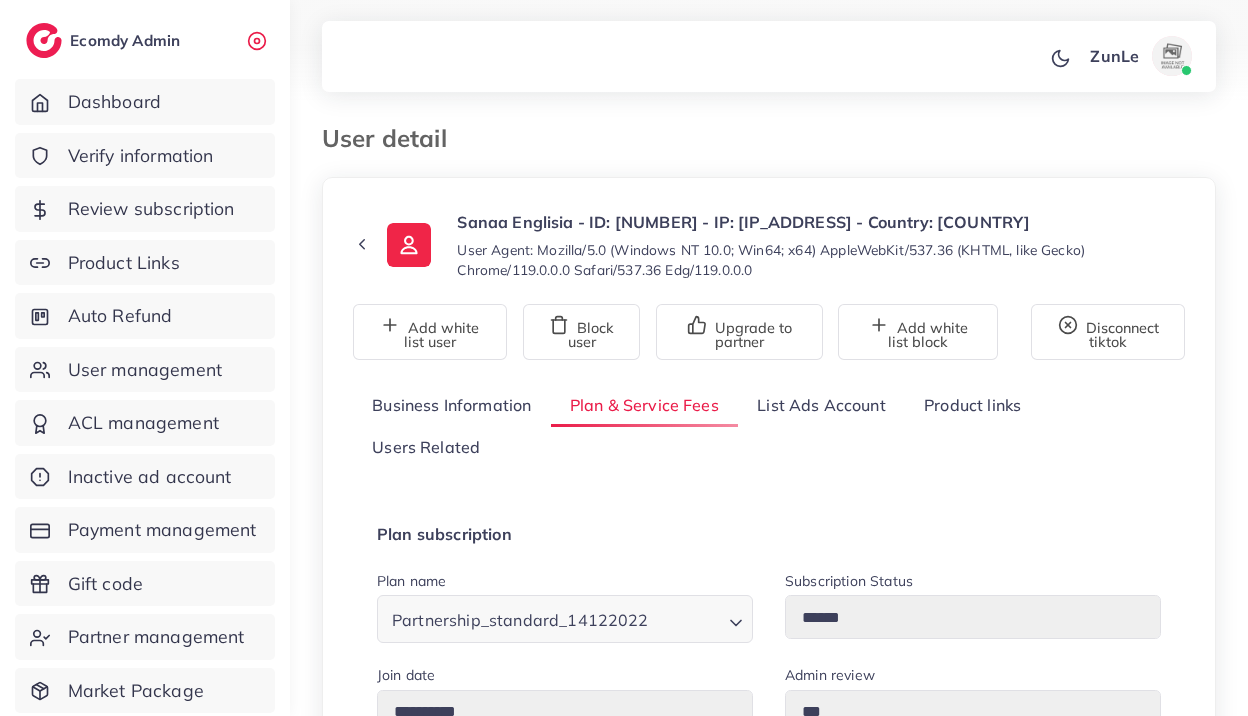 click on "Business Information" at bounding box center (452, 405) 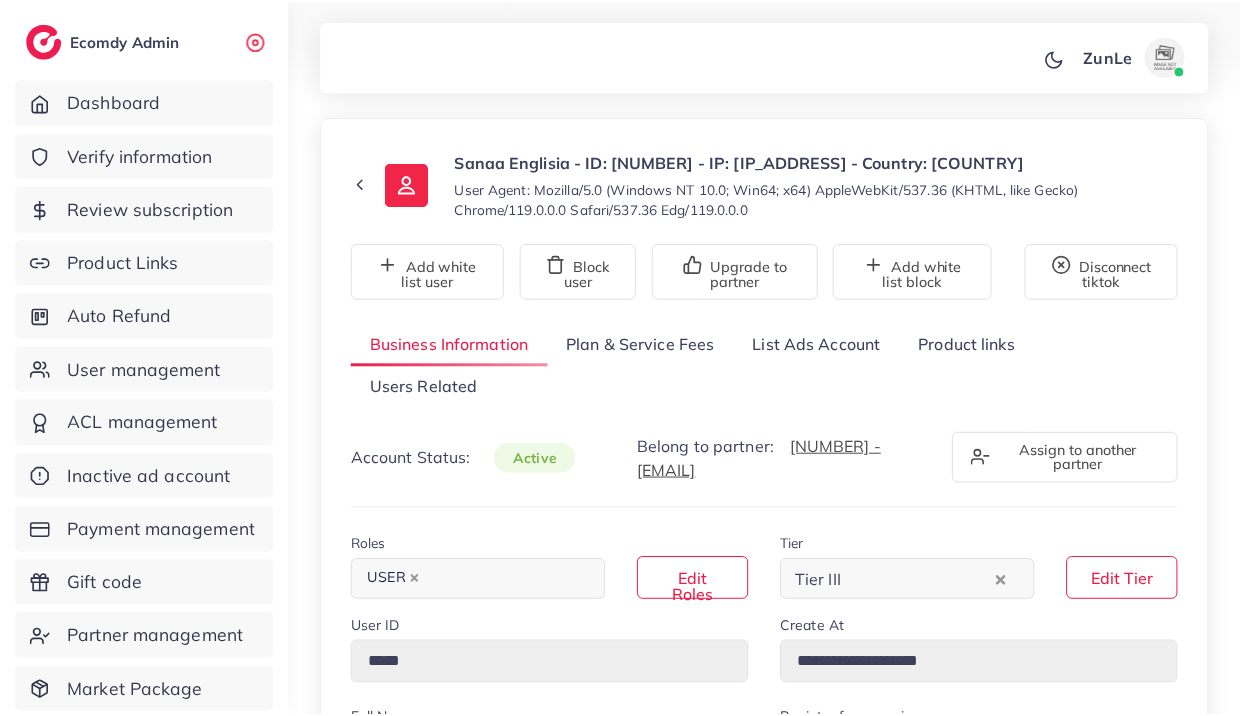 scroll, scrollTop: 125, scrollLeft: 0, axis: vertical 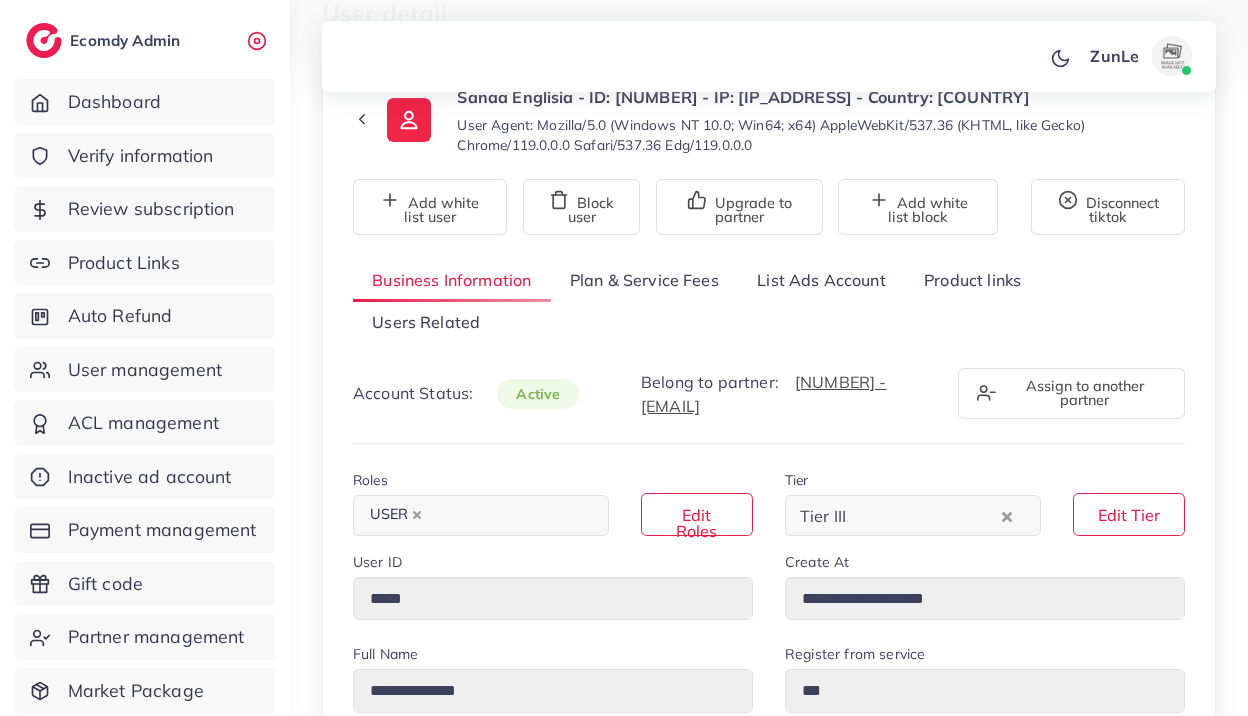 click on "Tier III" at bounding box center (823, 516) 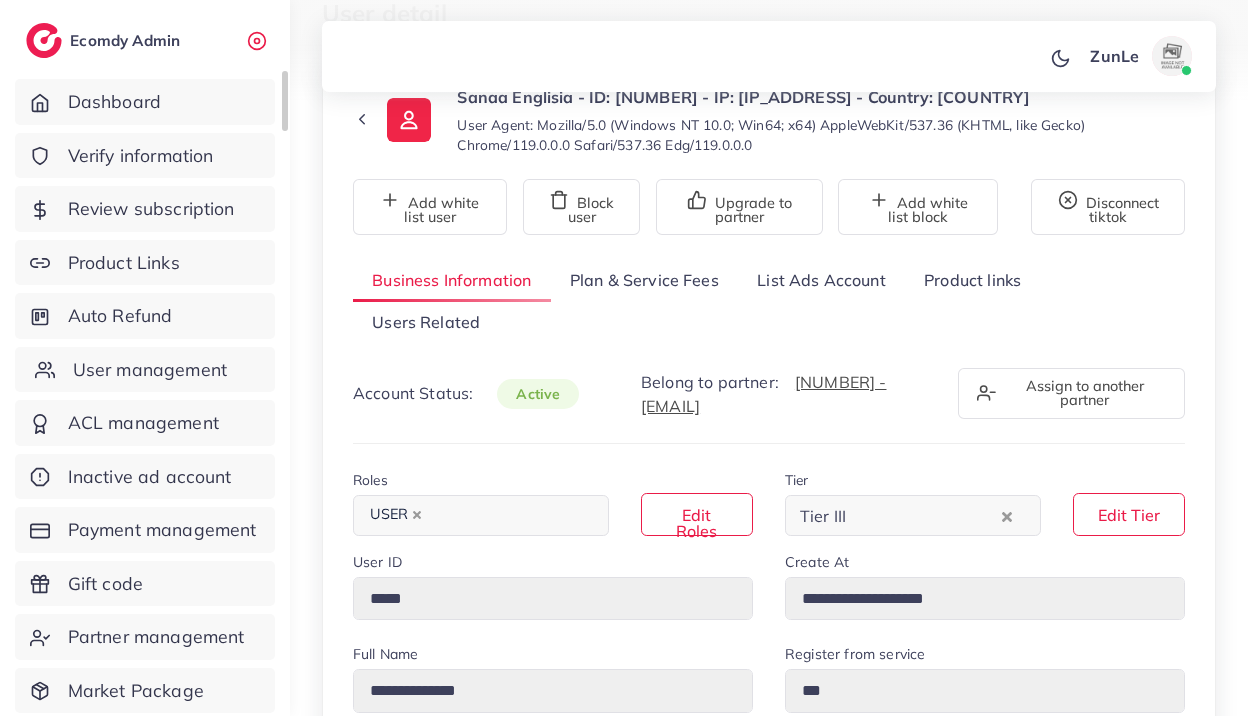 click on "User management" at bounding box center (150, 370) 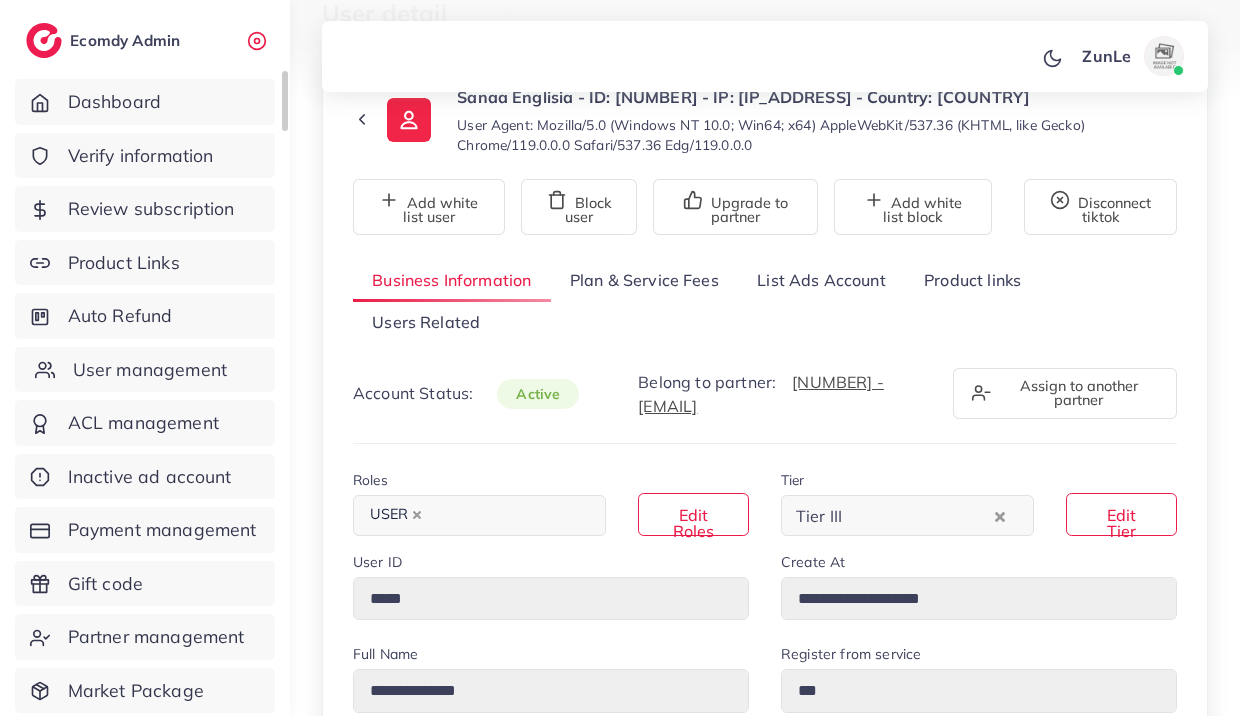 click on "User management" at bounding box center [150, 370] 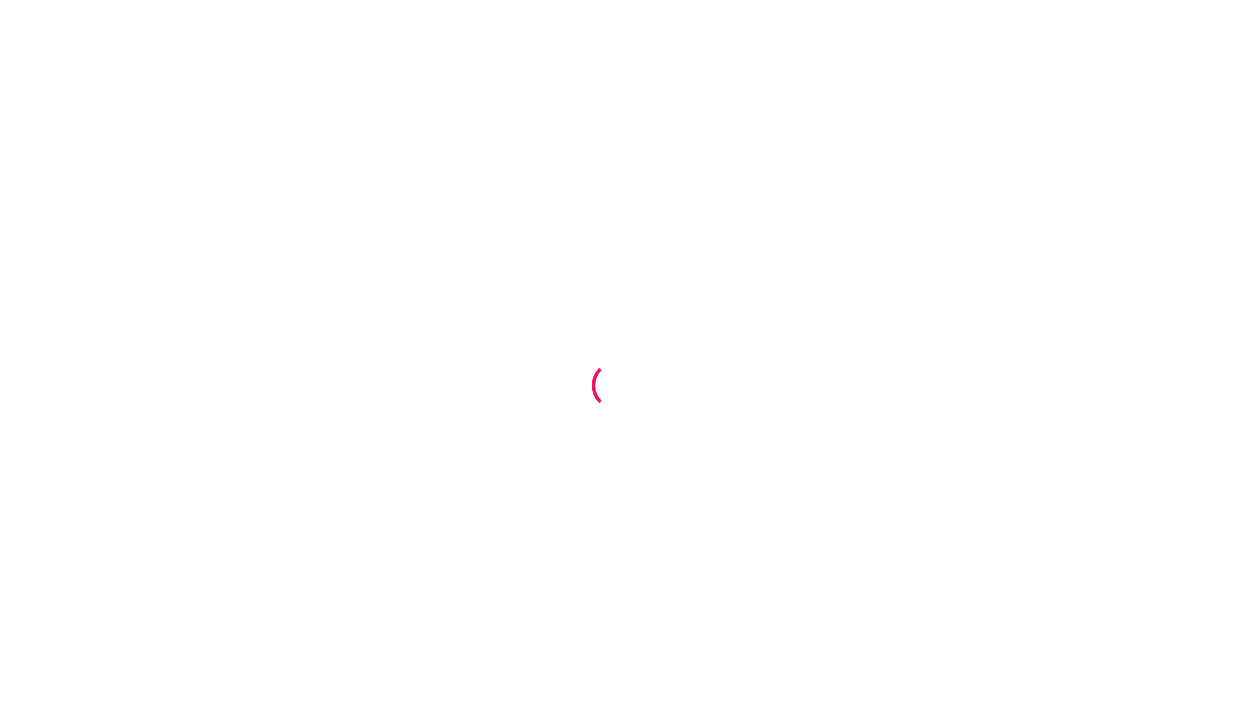scroll, scrollTop: 0, scrollLeft: 0, axis: both 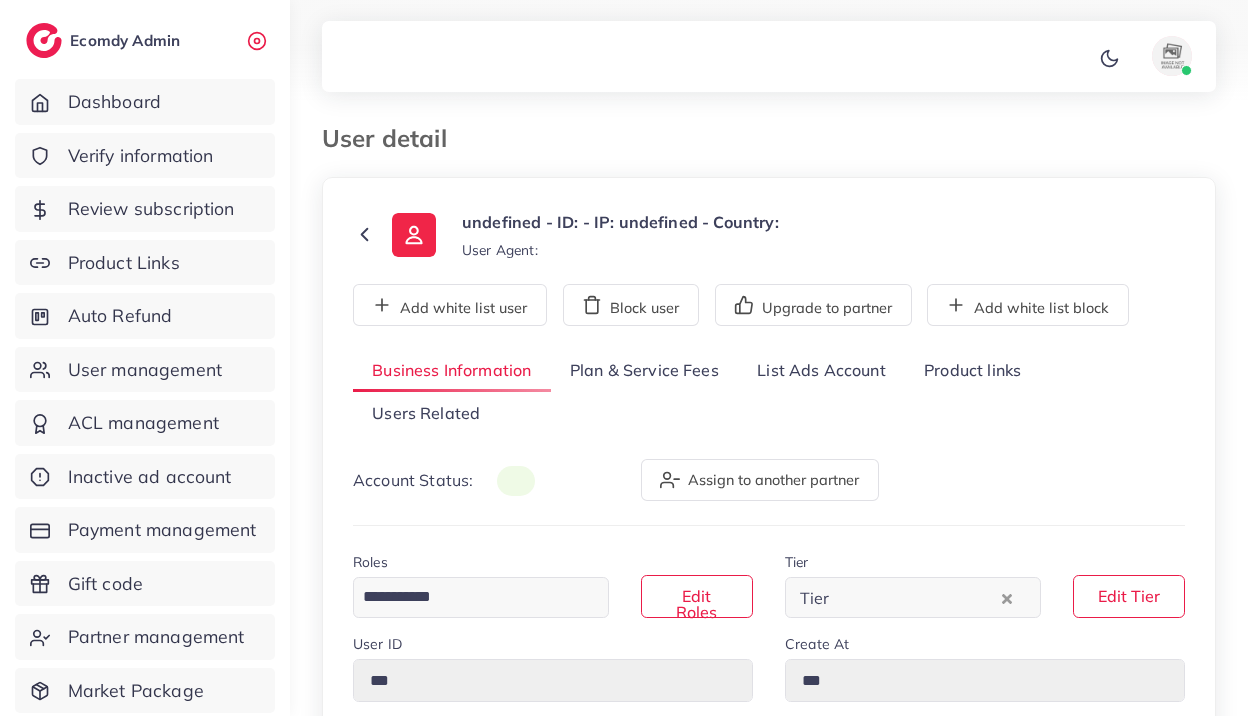 type on "*****" 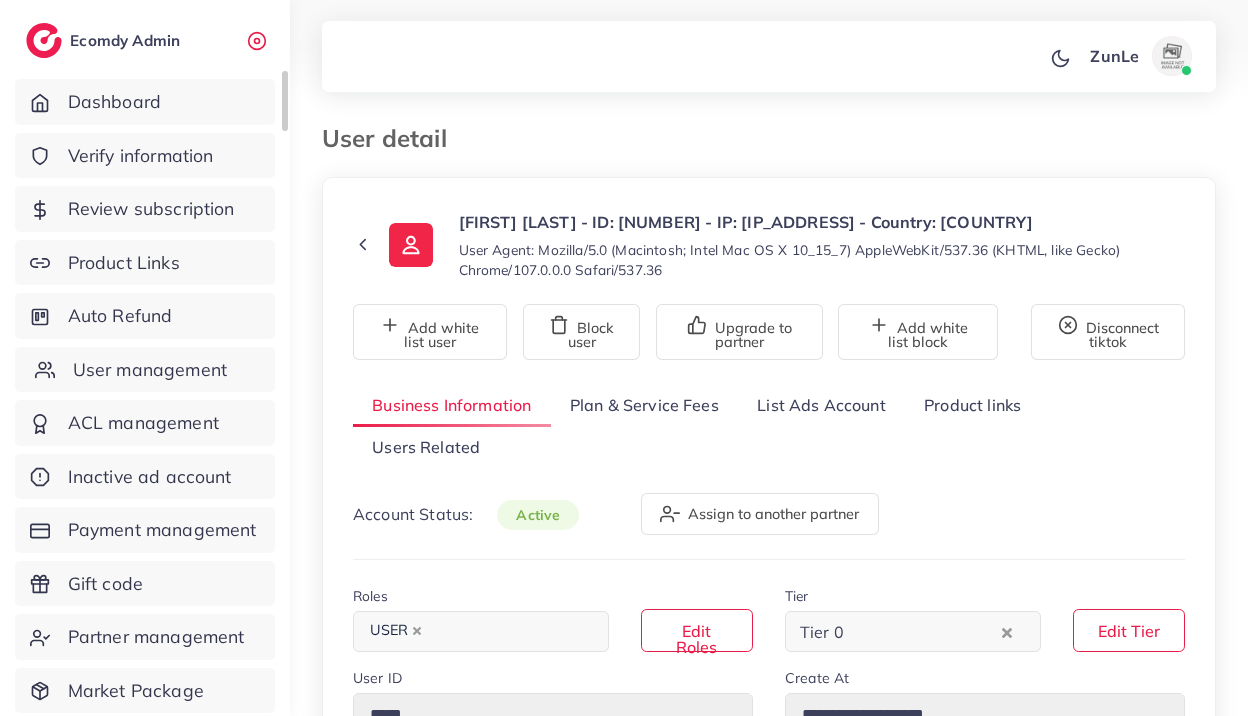 click on "User management" at bounding box center [150, 370] 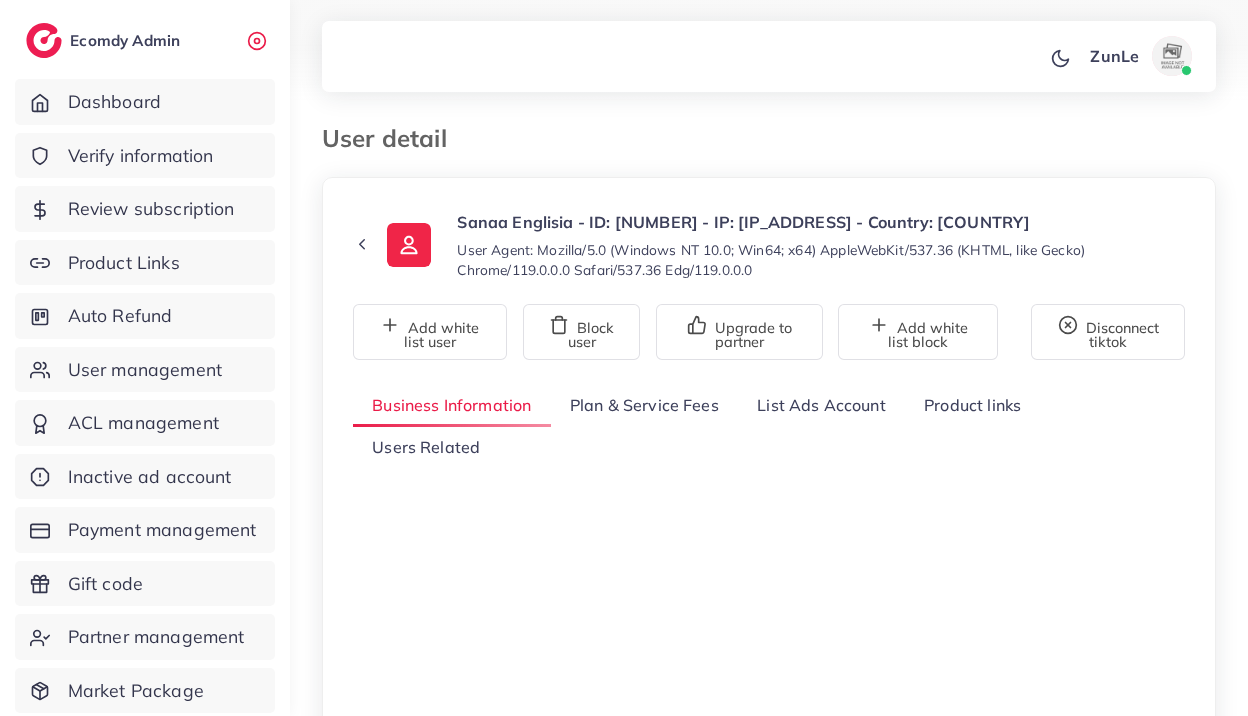 select on "****" 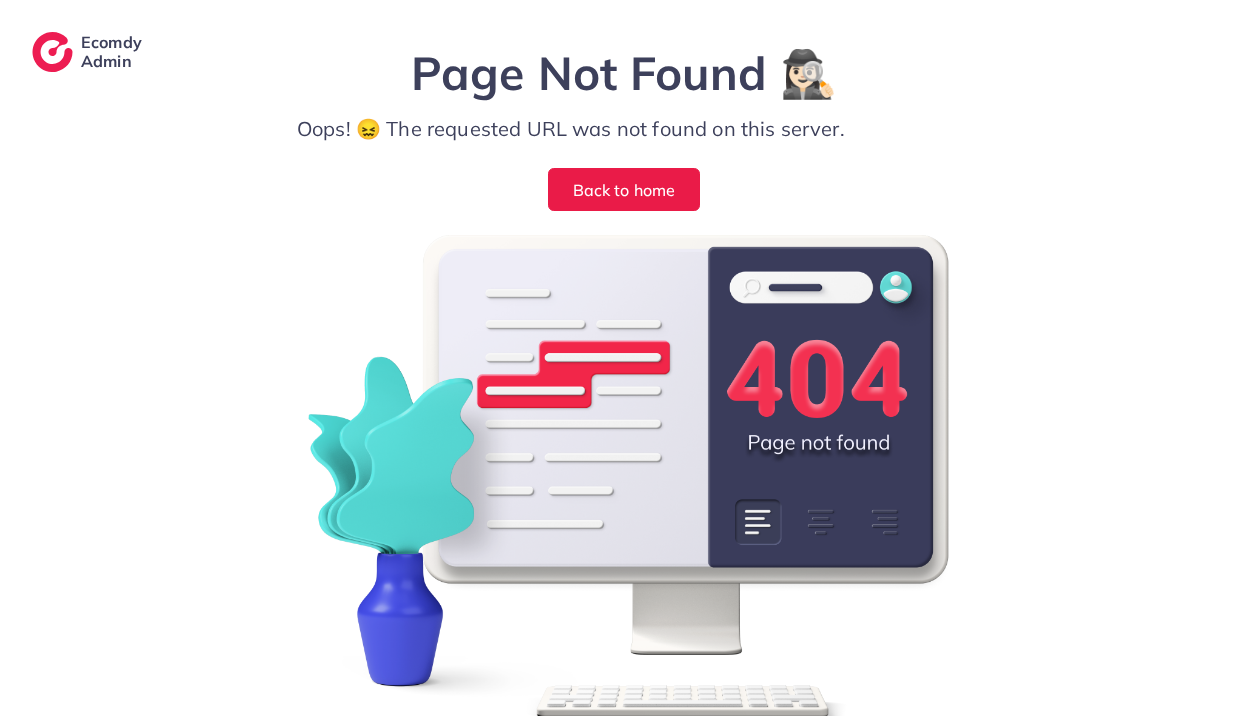 scroll, scrollTop: 0, scrollLeft: 0, axis: both 